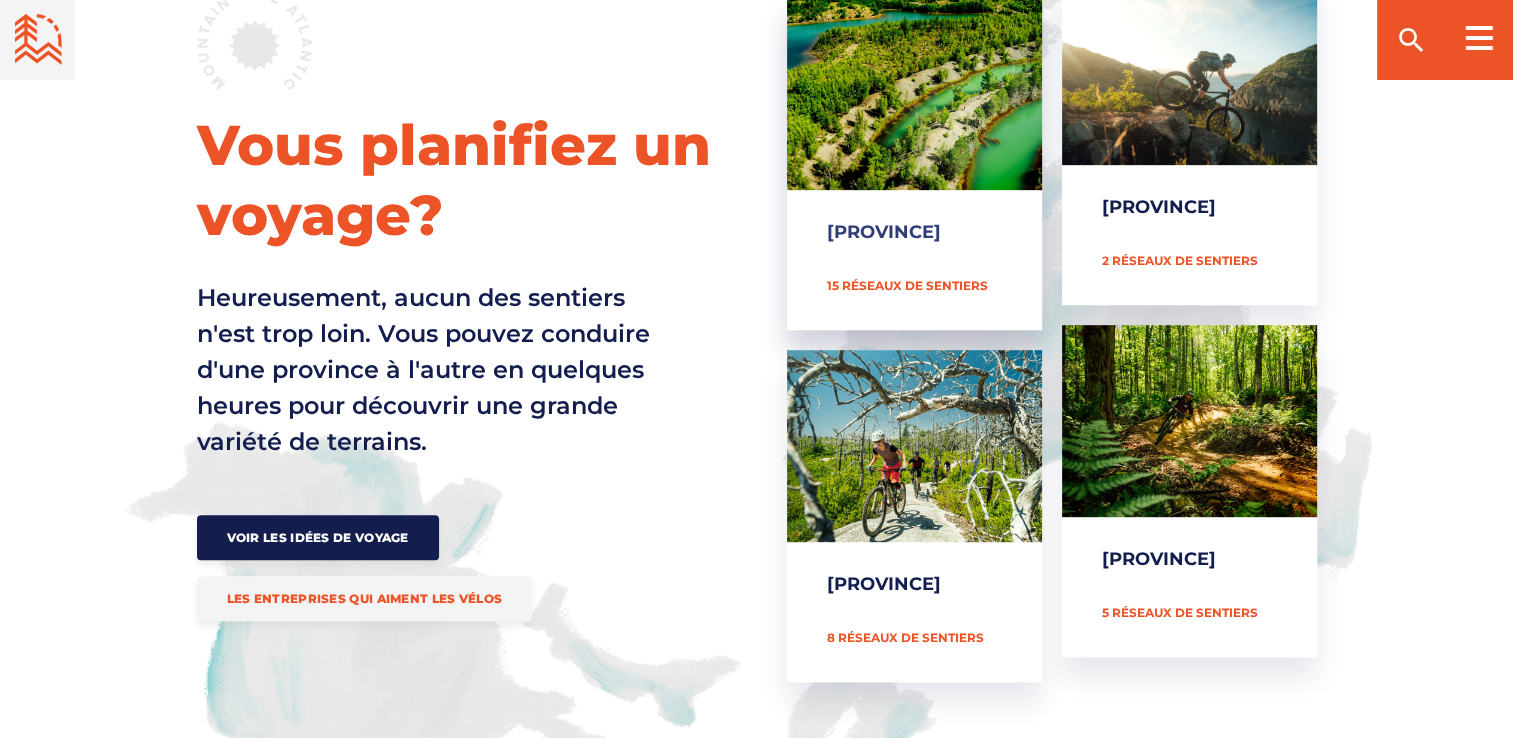 scroll, scrollTop: 900, scrollLeft: 0, axis: vertical 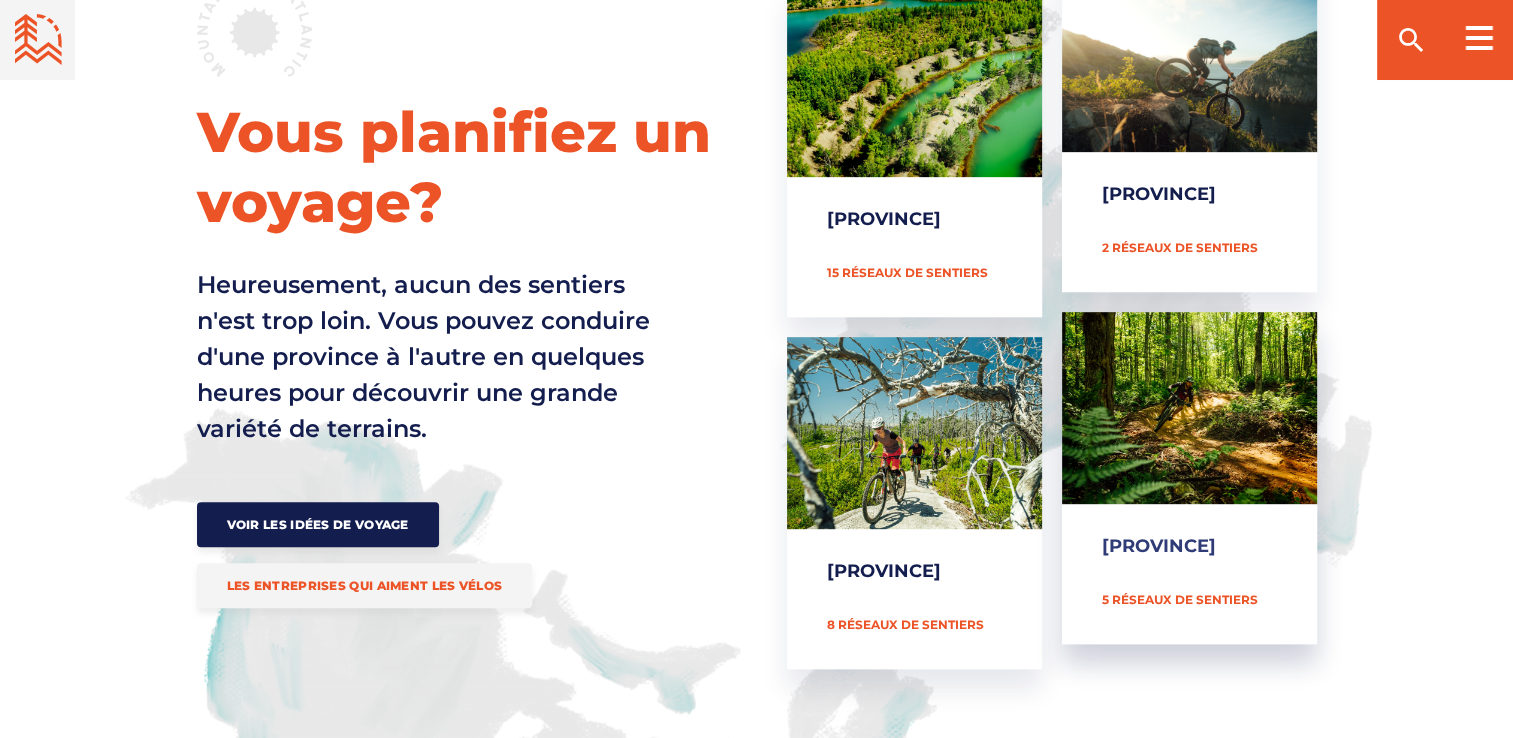 click on "[PROVINCE]" at bounding box center (1189, 478) 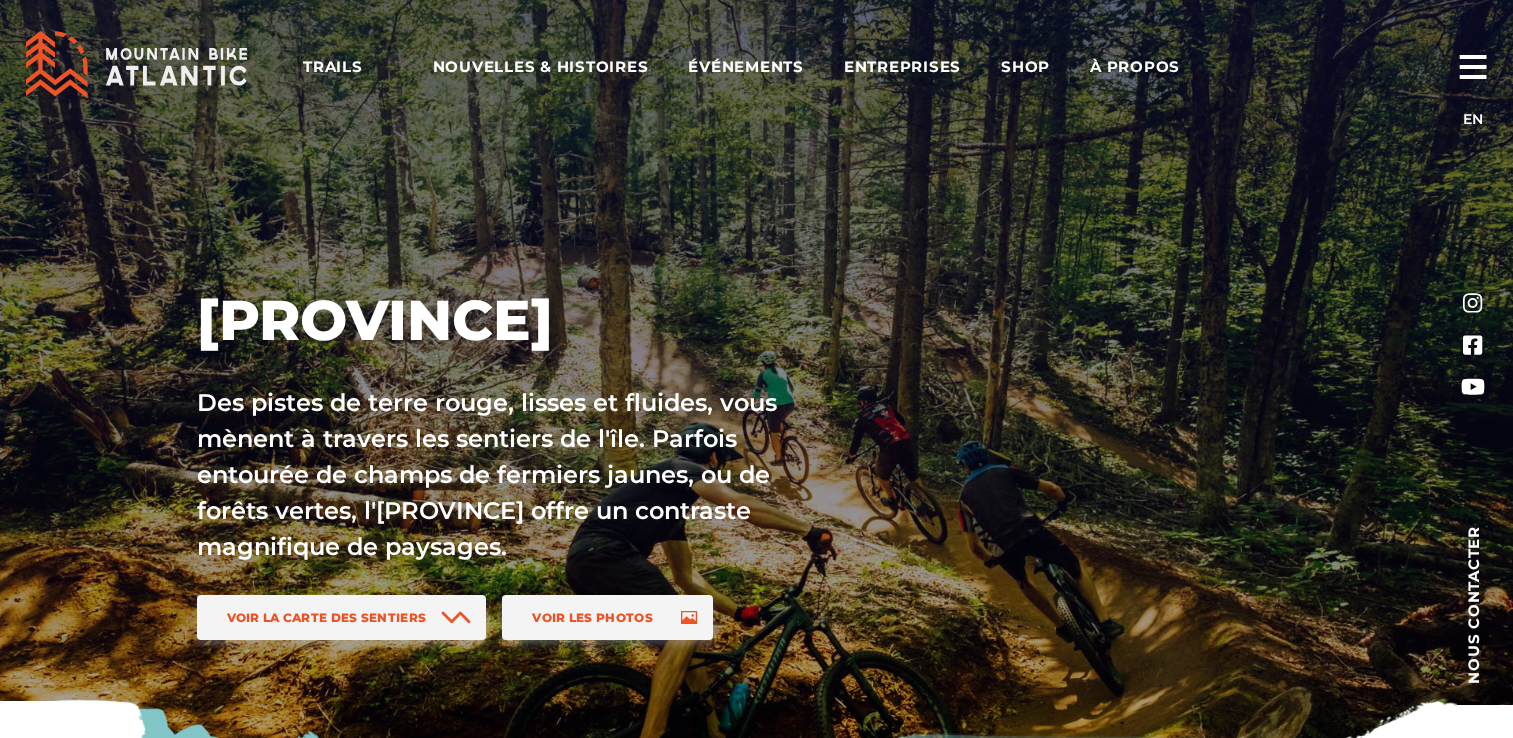 scroll, scrollTop: 0, scrollLeft: 0, axis: both 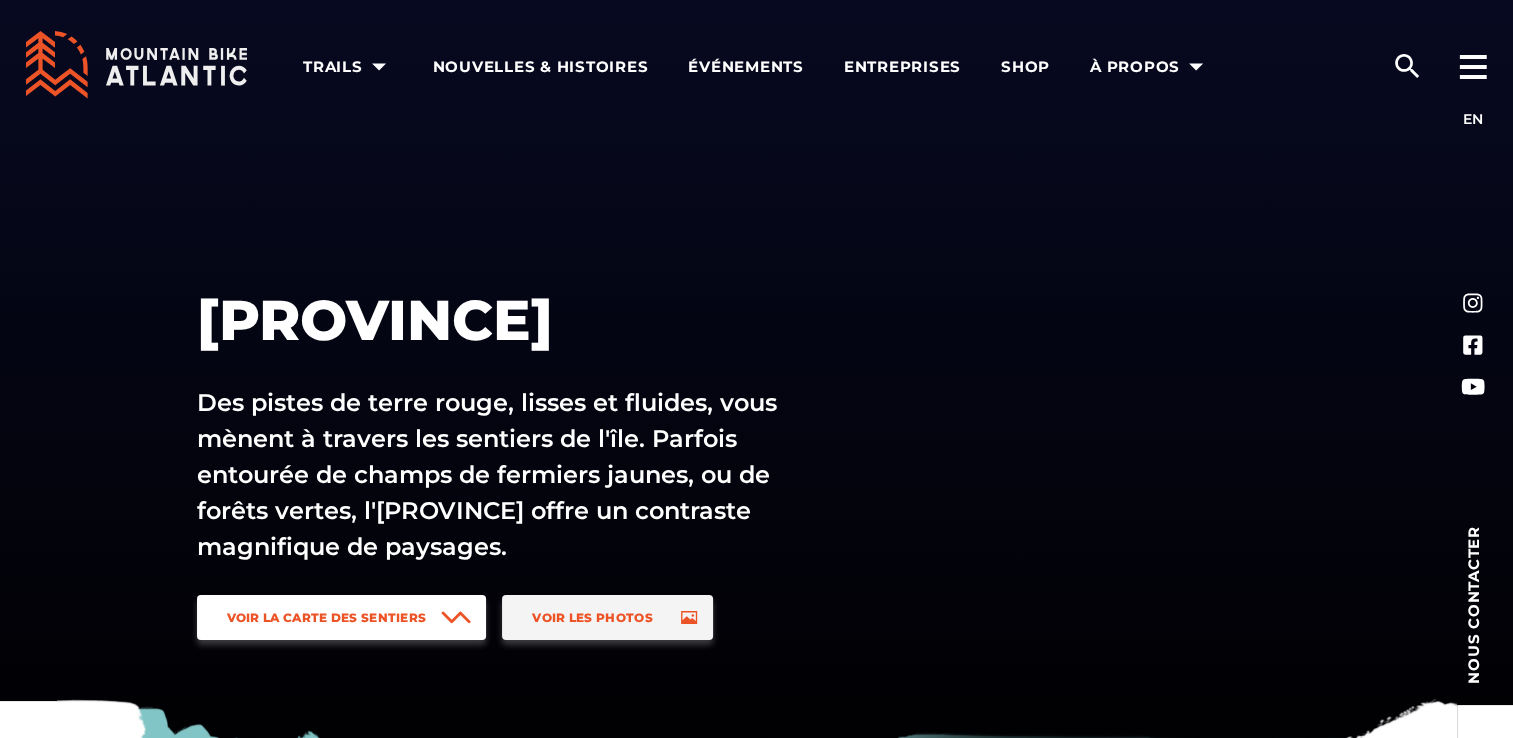 click on "Voir la carte des sentiers" at bounding box center [327, 617] 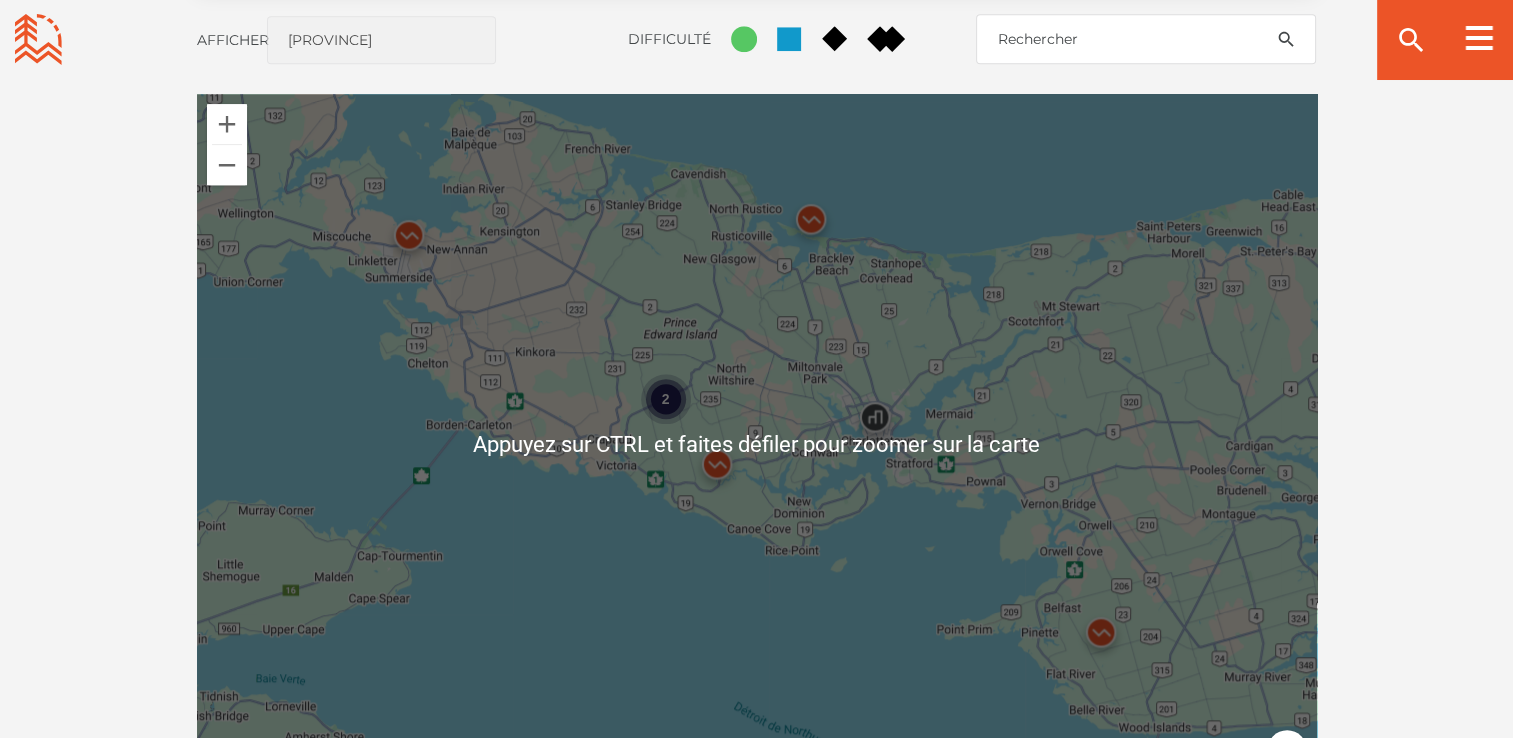 scroll, scrollTop: 1780, scrollLeft: 0, axis: vertical 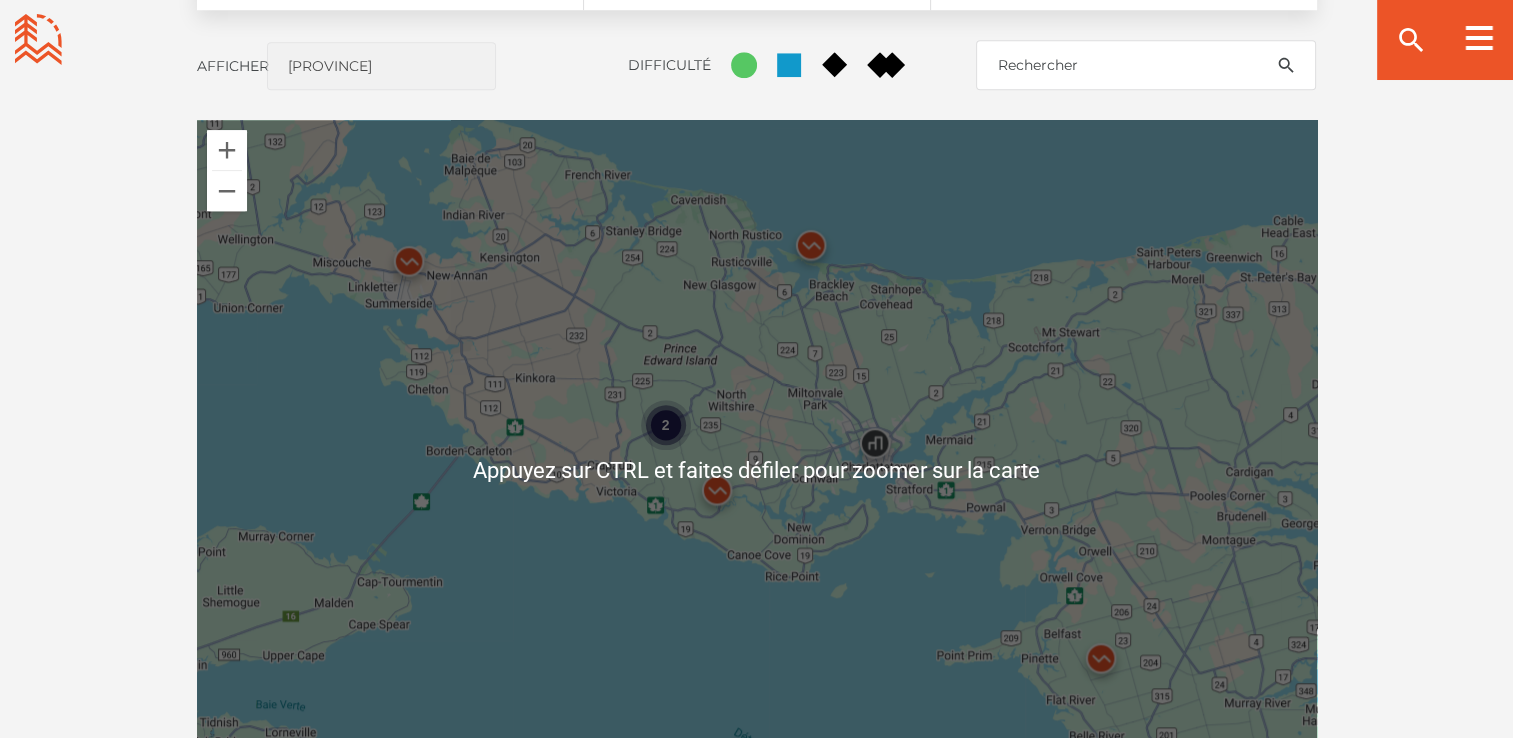 click on "2" at bounding box center [757, 470] 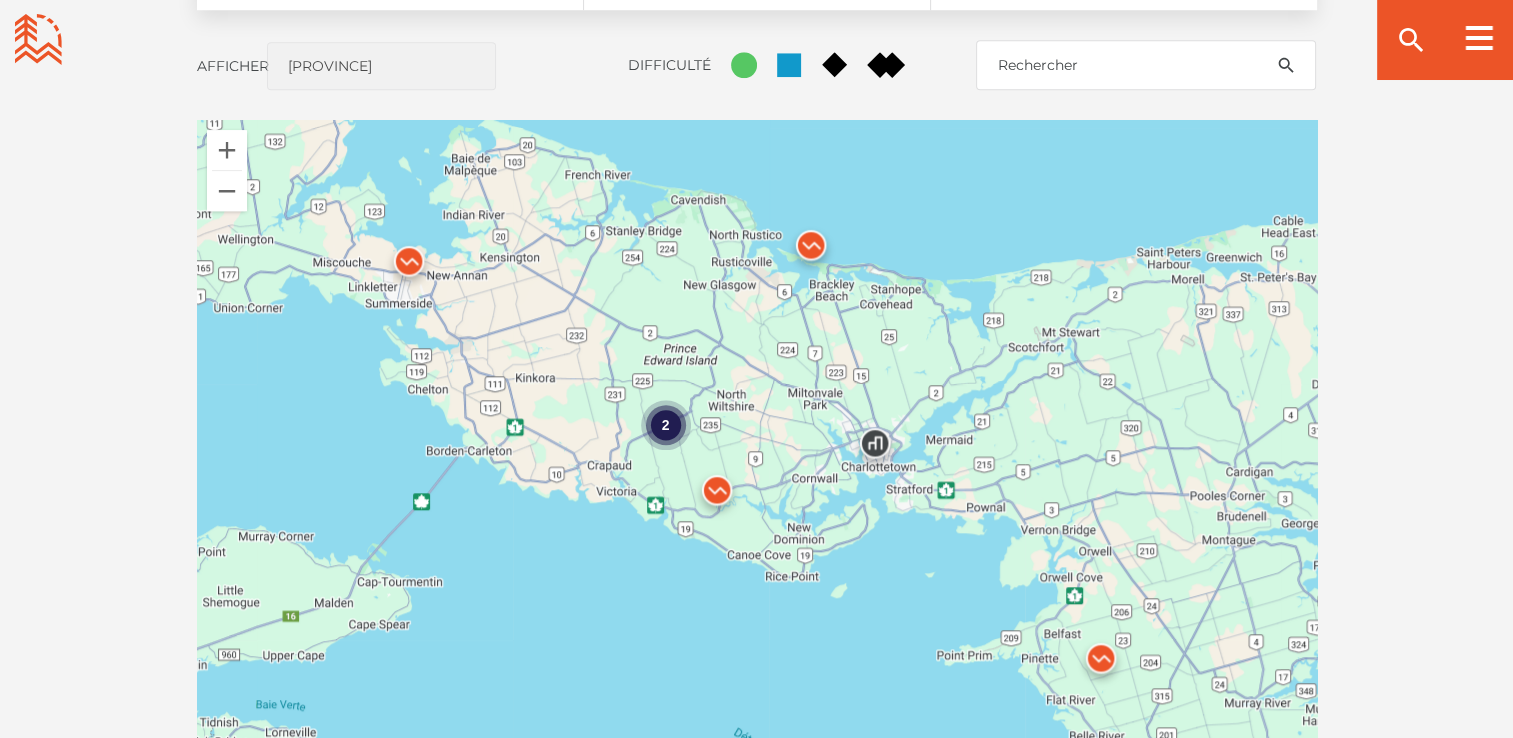 click at bounding box center (409, 266) 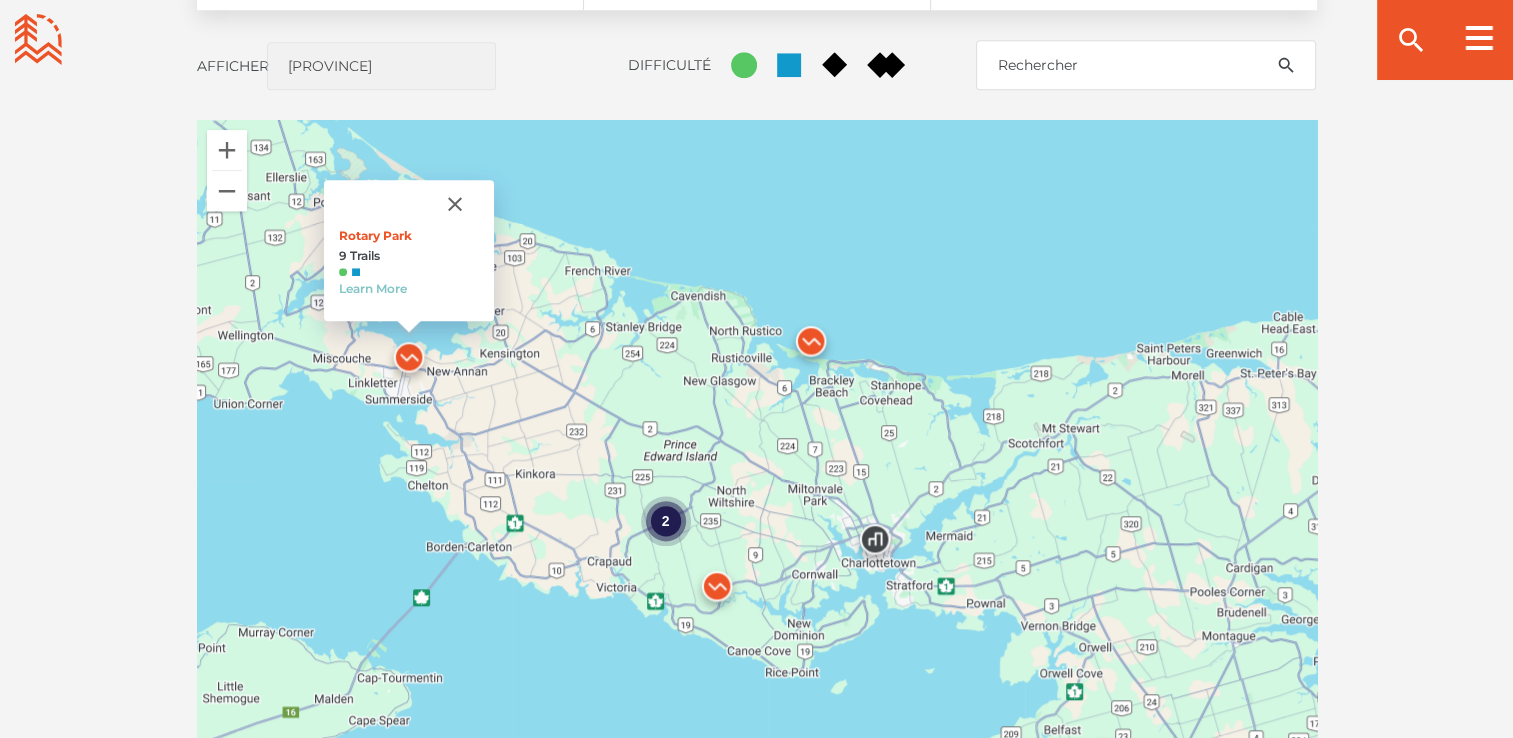 click on "2" at bounding box center (665, 521) 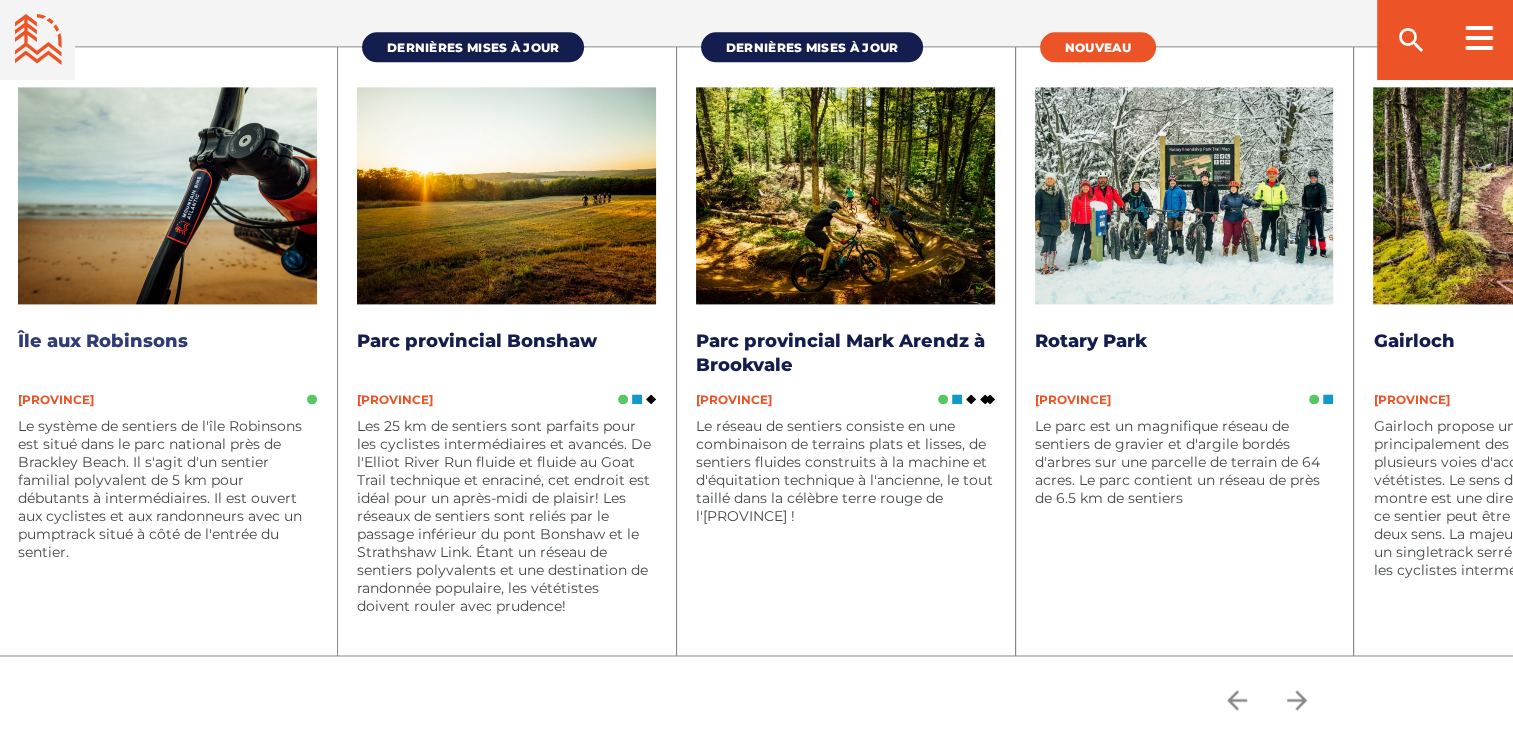 scroll, scrollTop: 2780, scrollLeft: 0, axis: vertical 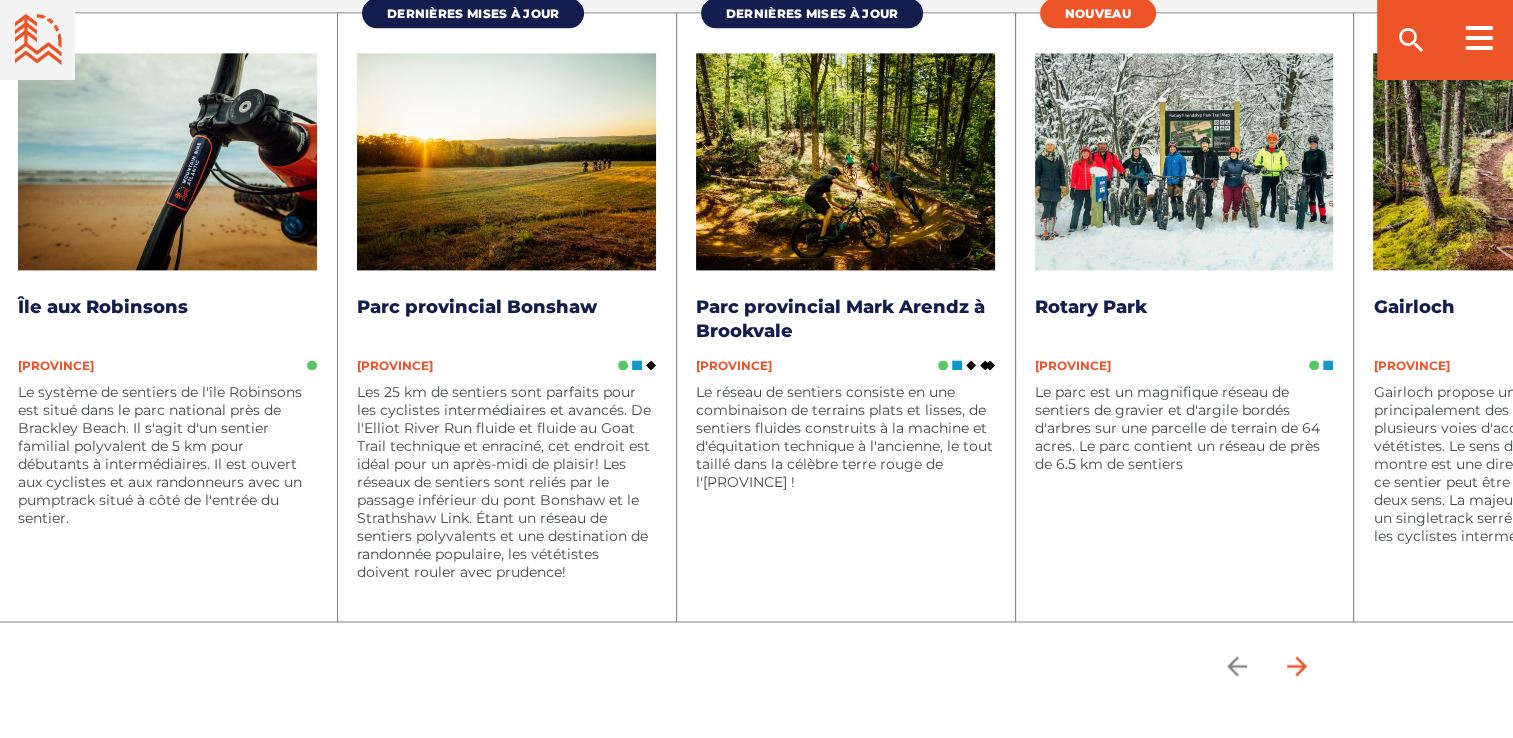 click 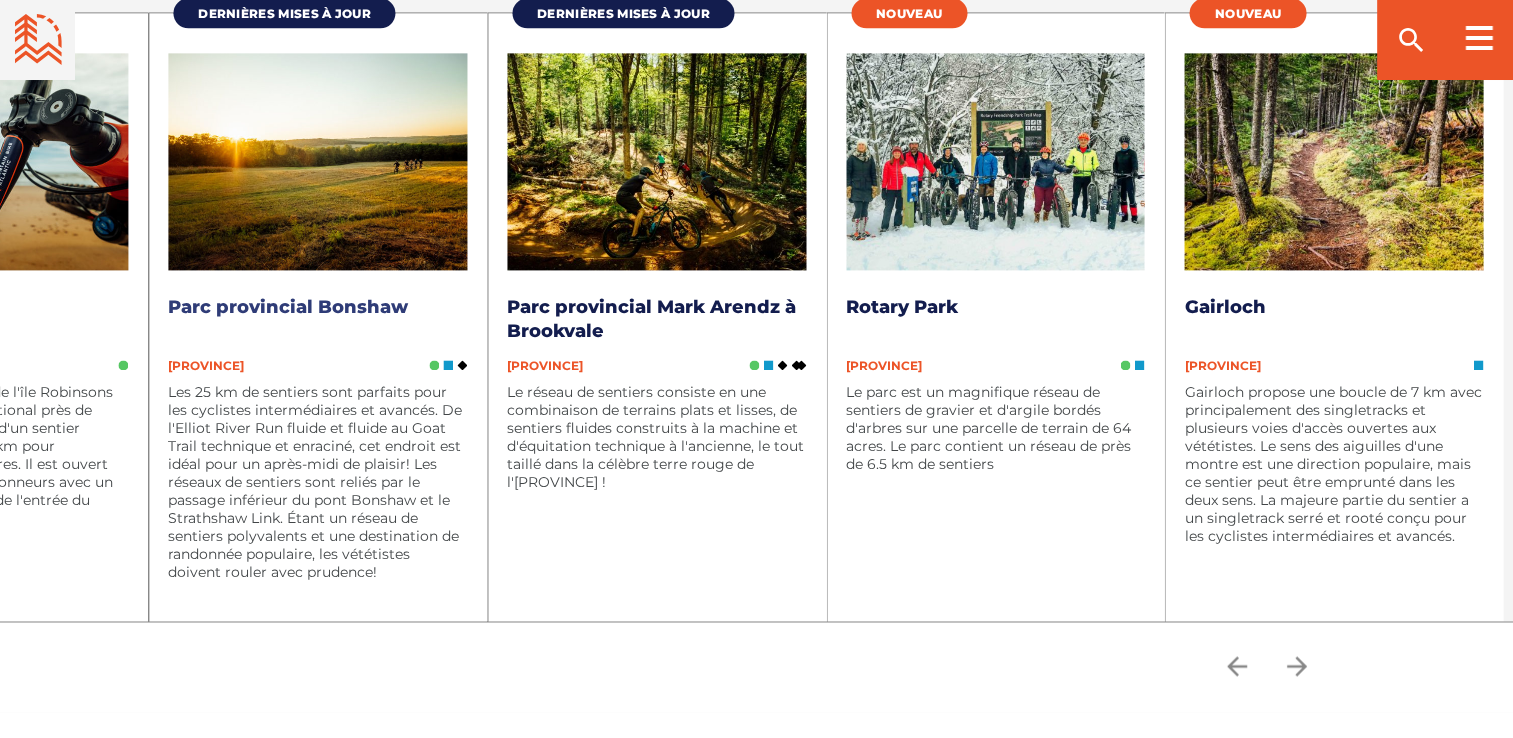 drag, startPoint x: 1284, startPoint y: 549, endPoint x: 201, endPoint y: 513, distance: 1083.5981 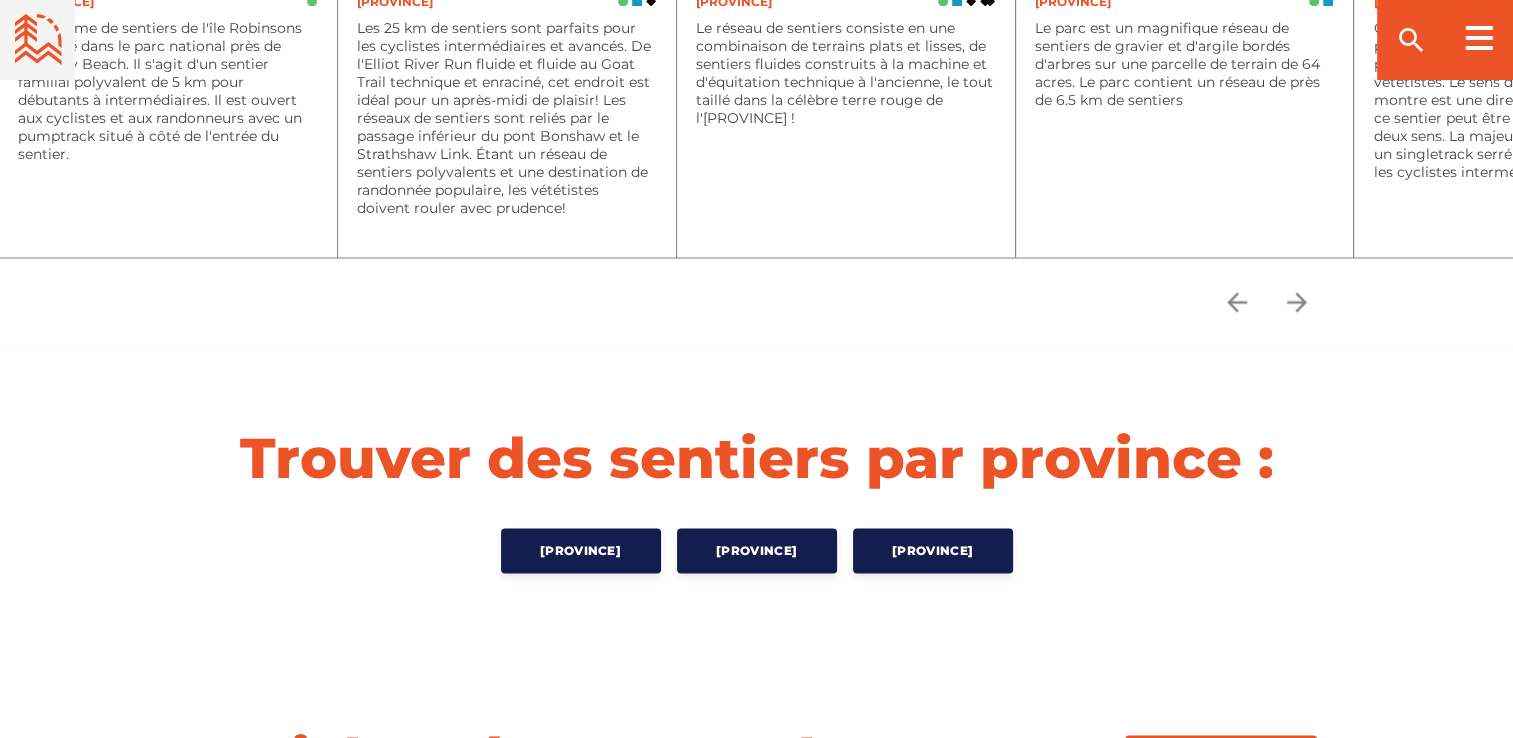 scroll, scrollTop: 3380, scrollLeft: 0, axis: vertical 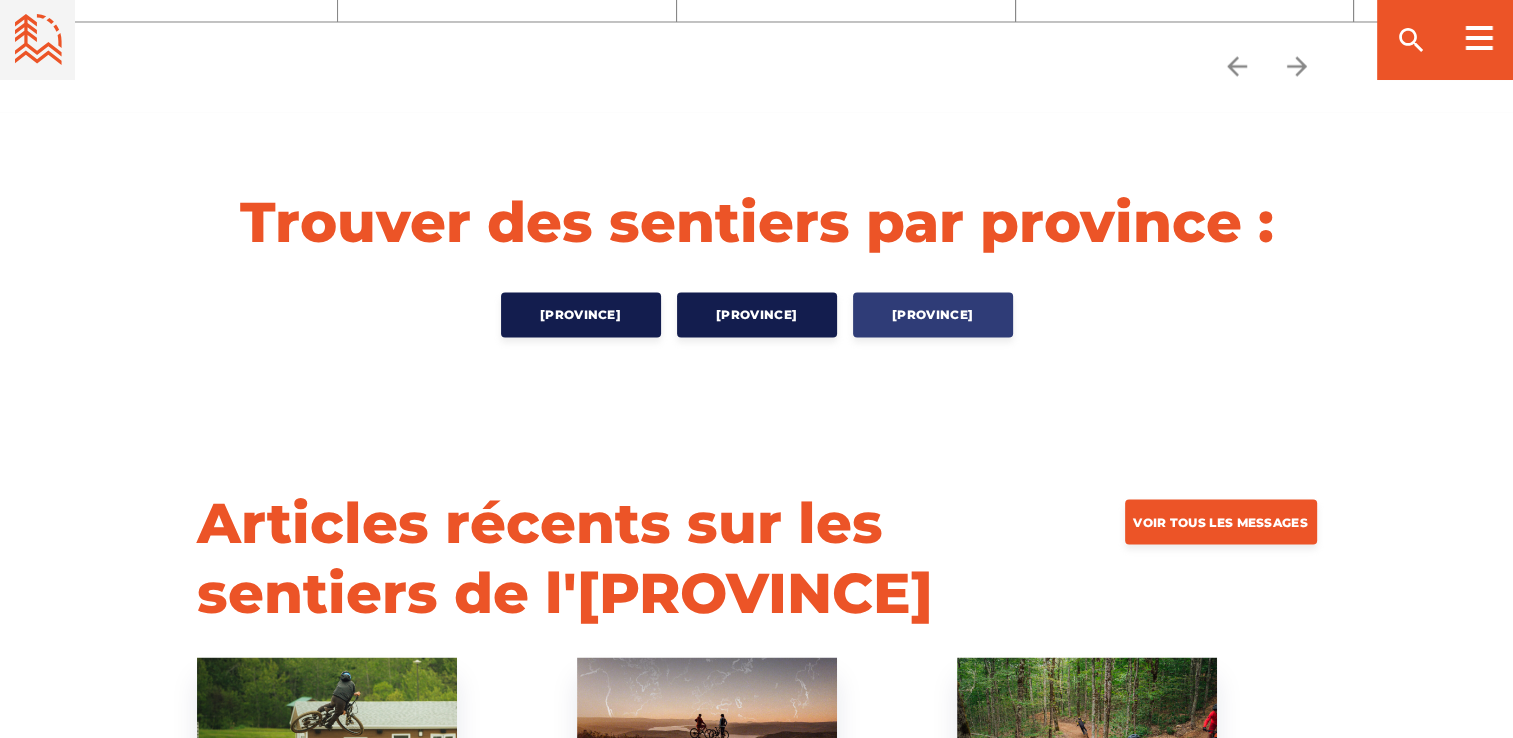 click on "Nouvelle-Écosse" at bounding box center [933, 314] 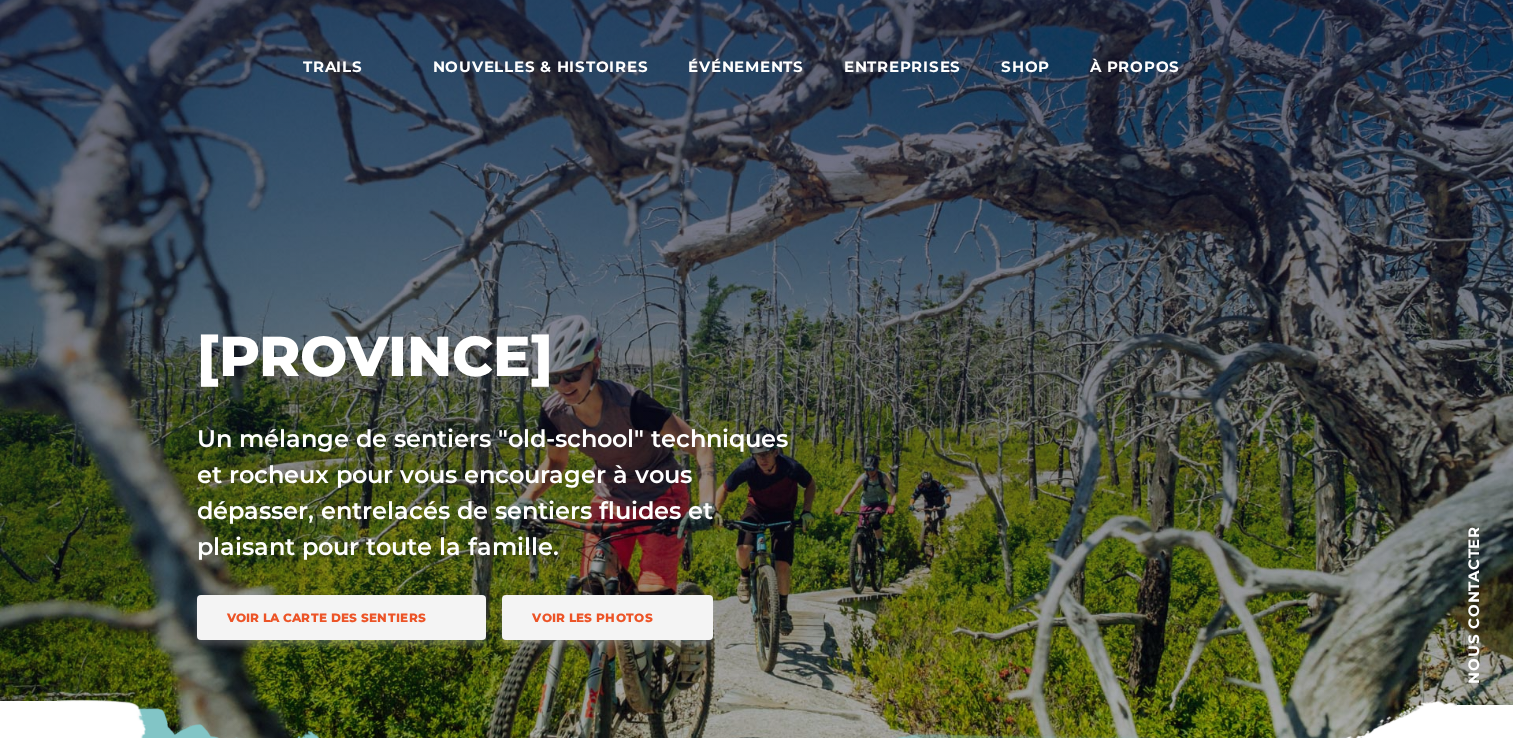 scroll, scrollTop: 0, scrollLeft: 0, axis: both 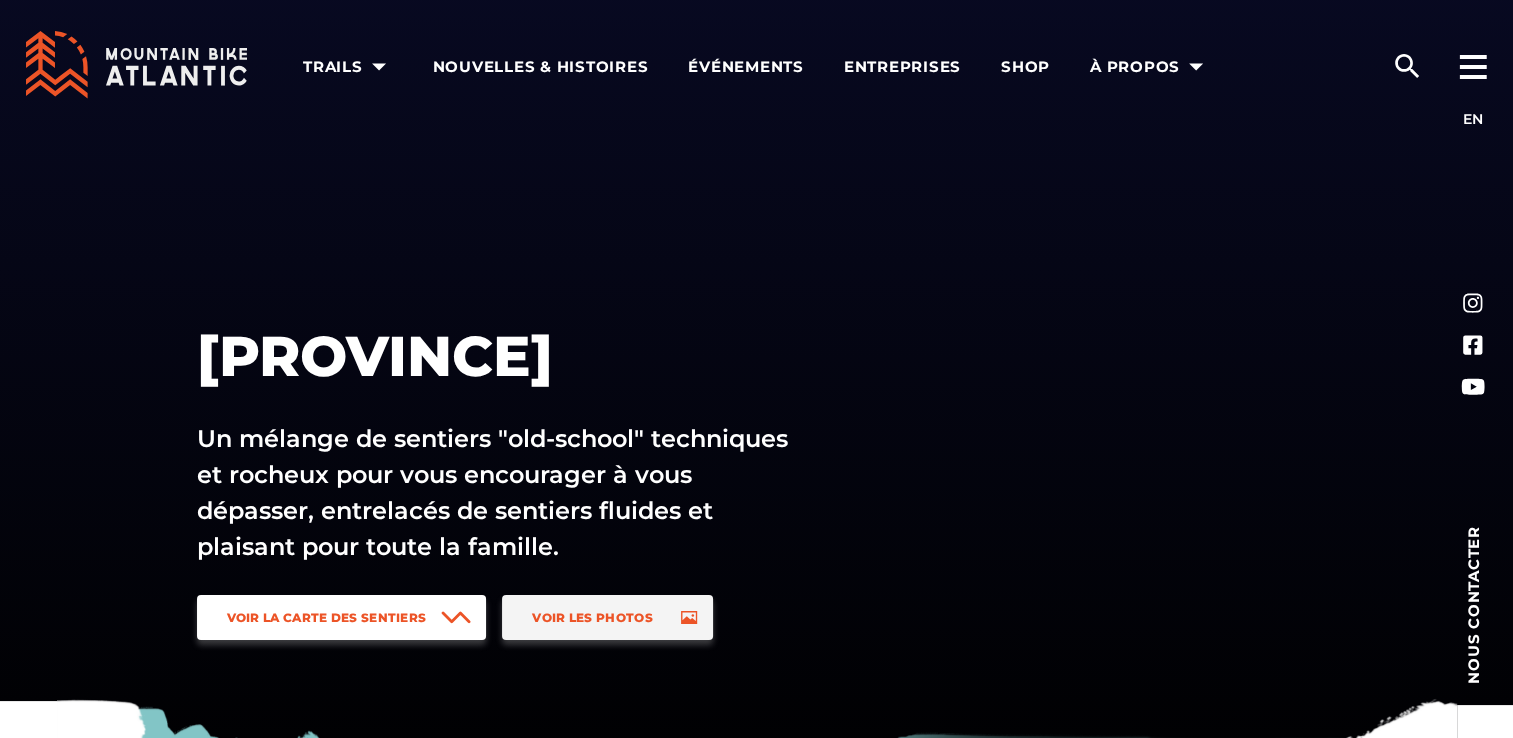 click on "Voir la carte des sentiers" at bounding box center [342, 617] 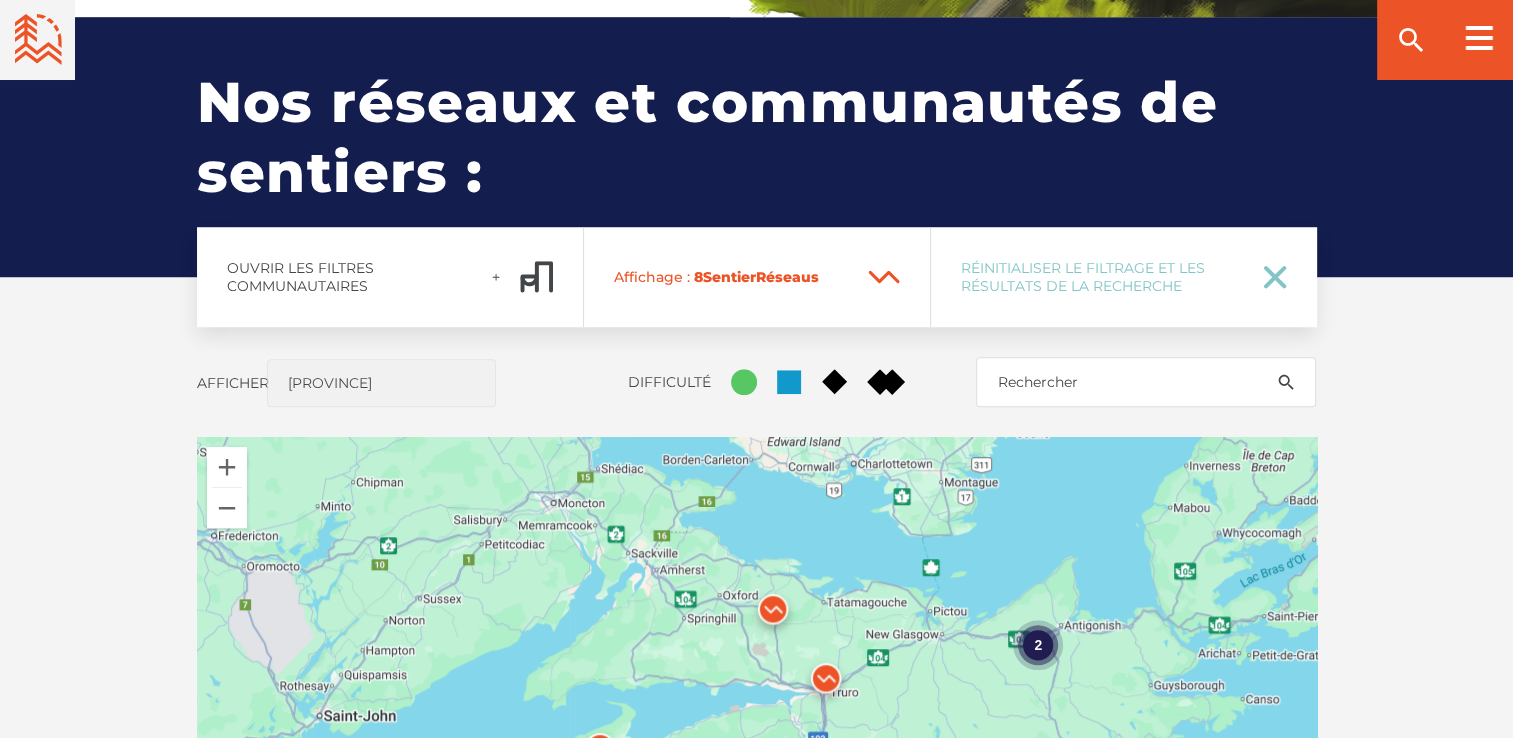 scroll, scrollTop: 1480, scrollLeft: 0, axis: vertical 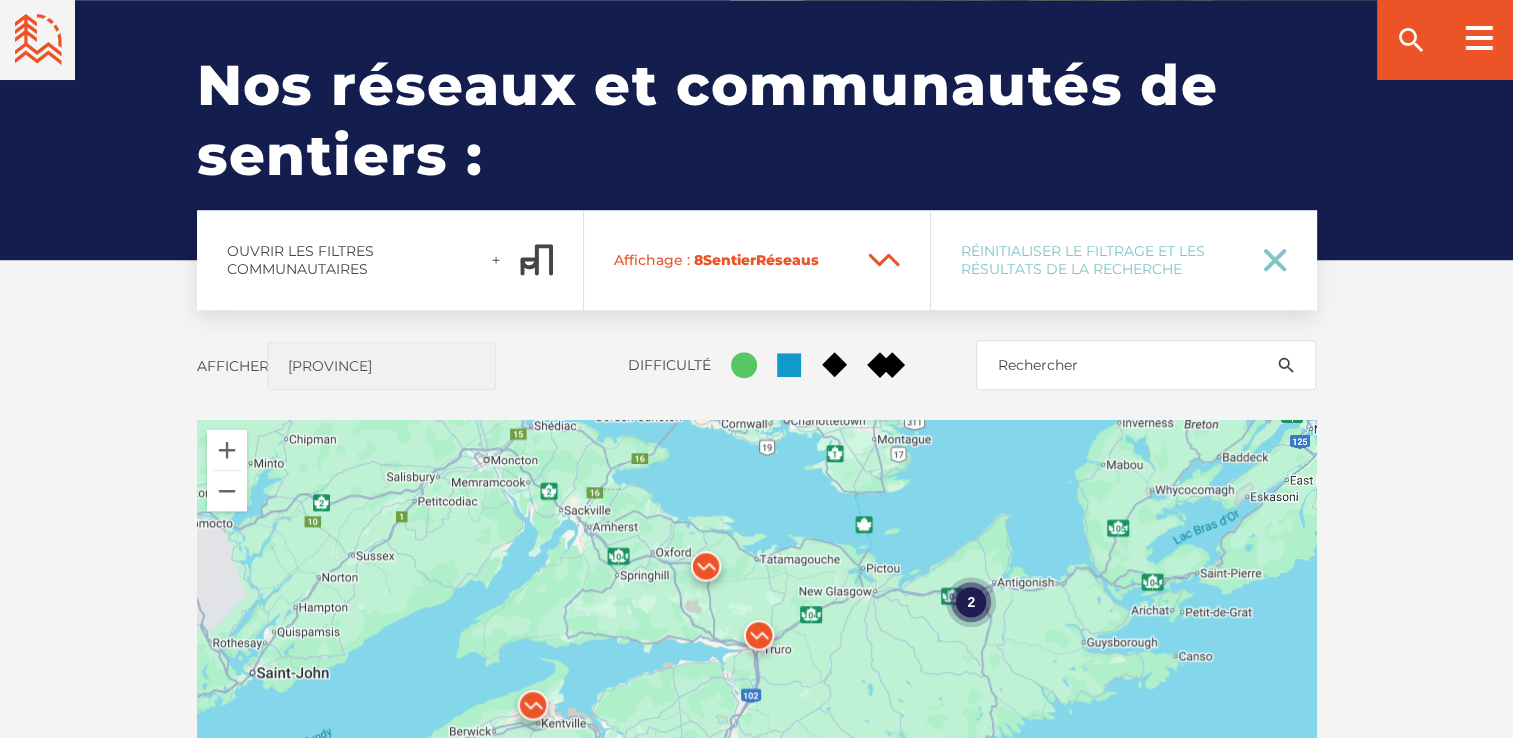 drag, startPoint x: 529, startPoint y: 591, endPoint x: 464, endPoint y: 563, distance: 70.77429 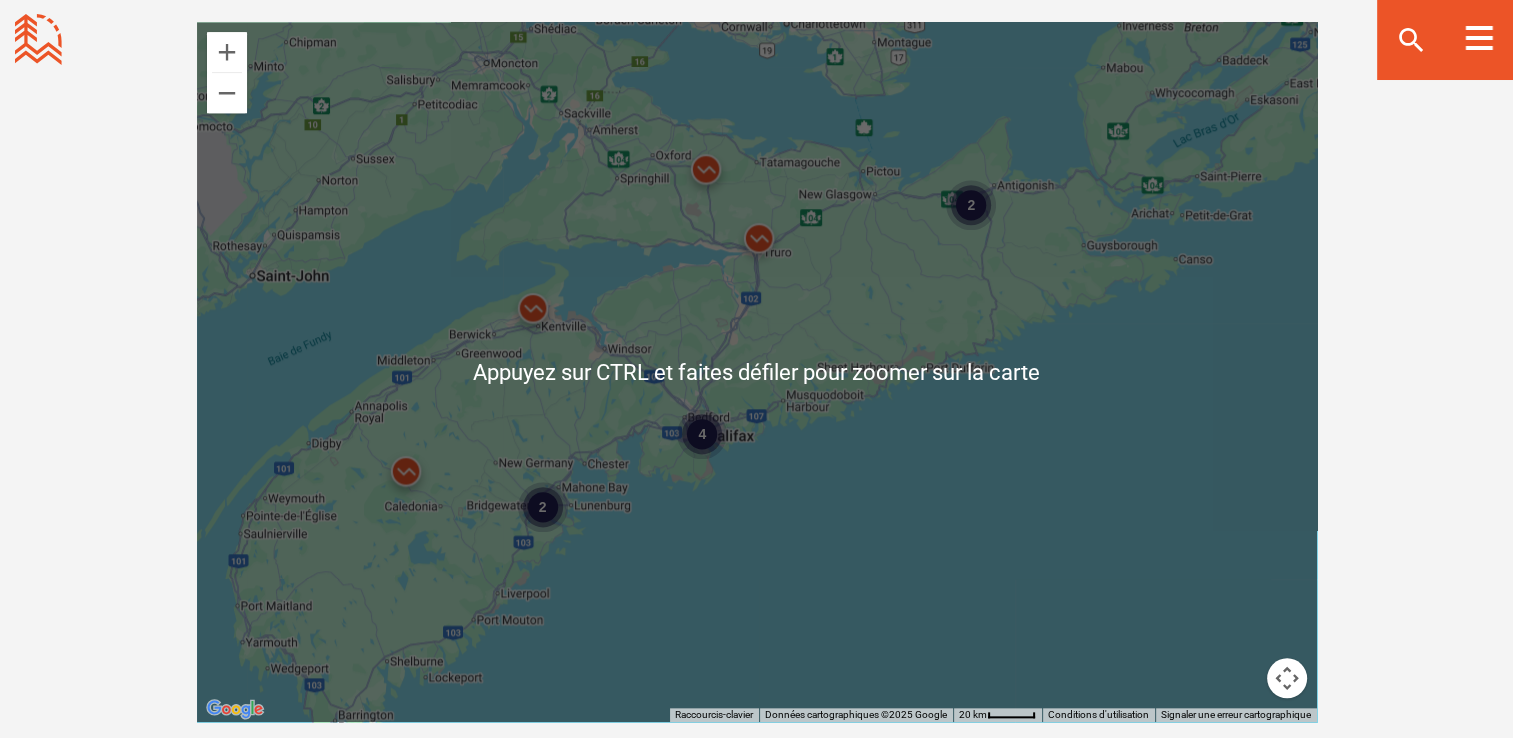 scroll, scrollTop: 1880, scrollLeft: 0, axis: vertical 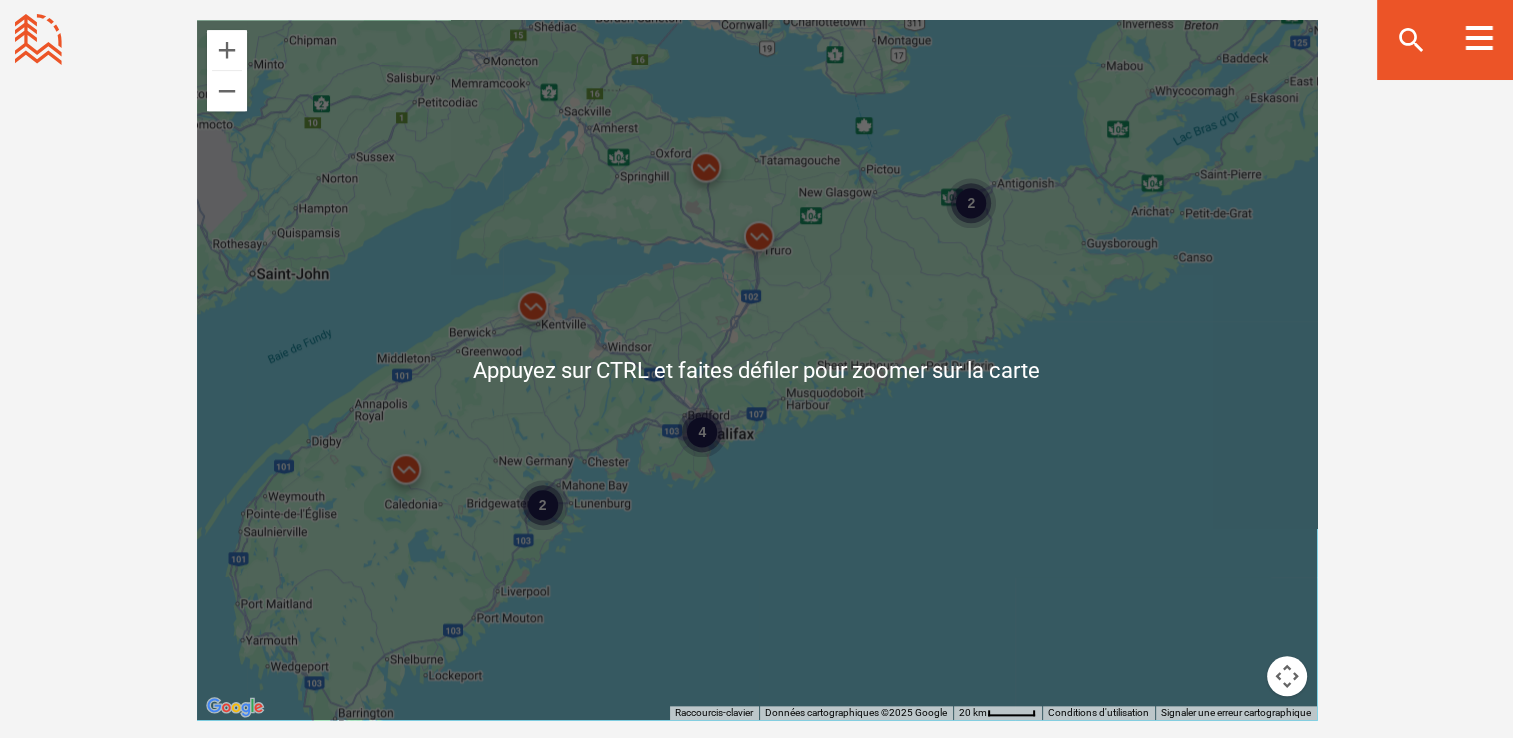 click on "4 2 2" at bounding box center (757, 370) 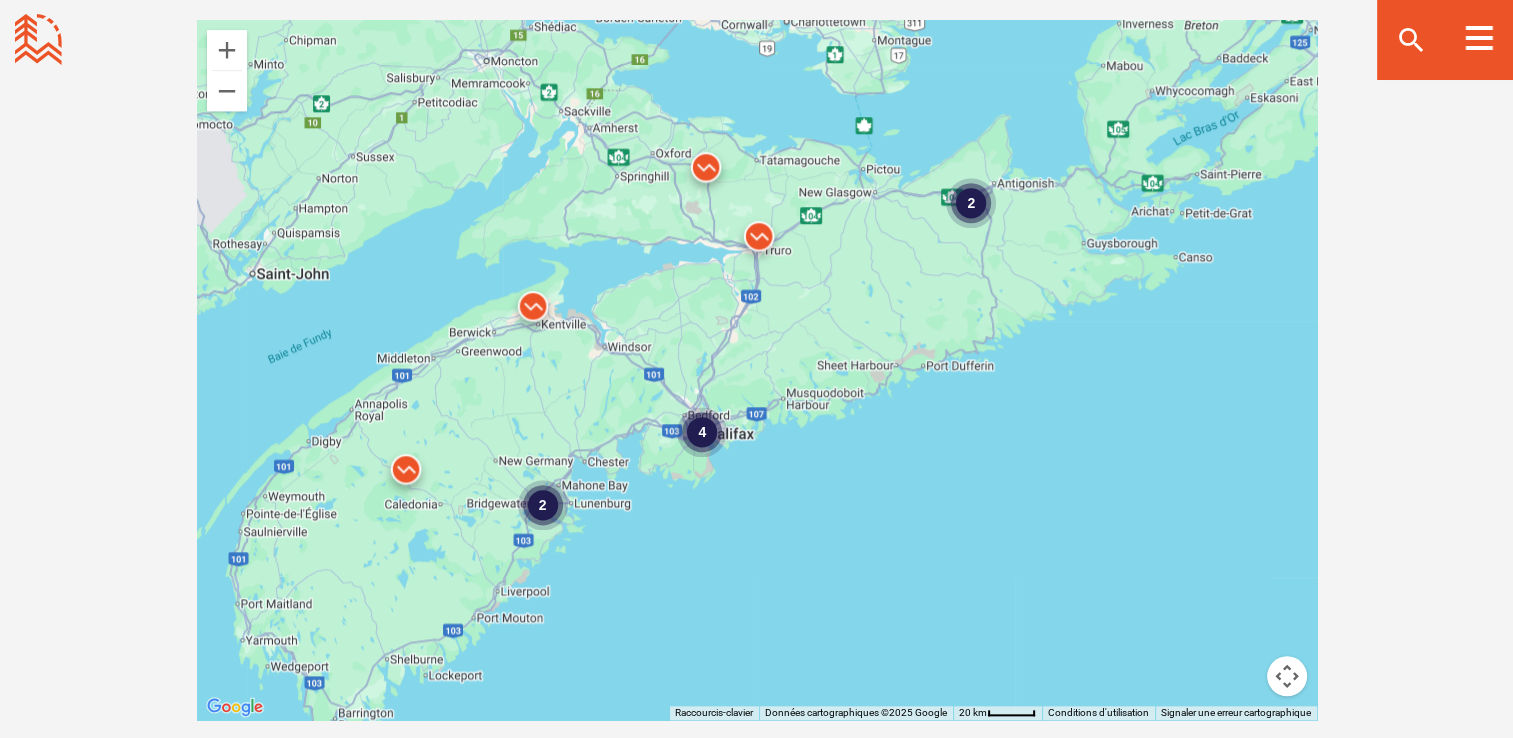 drag, startPoint x: 876, startPoint y: 312, endPoint x: 636, endPoint y: 491, distance: 299.40106 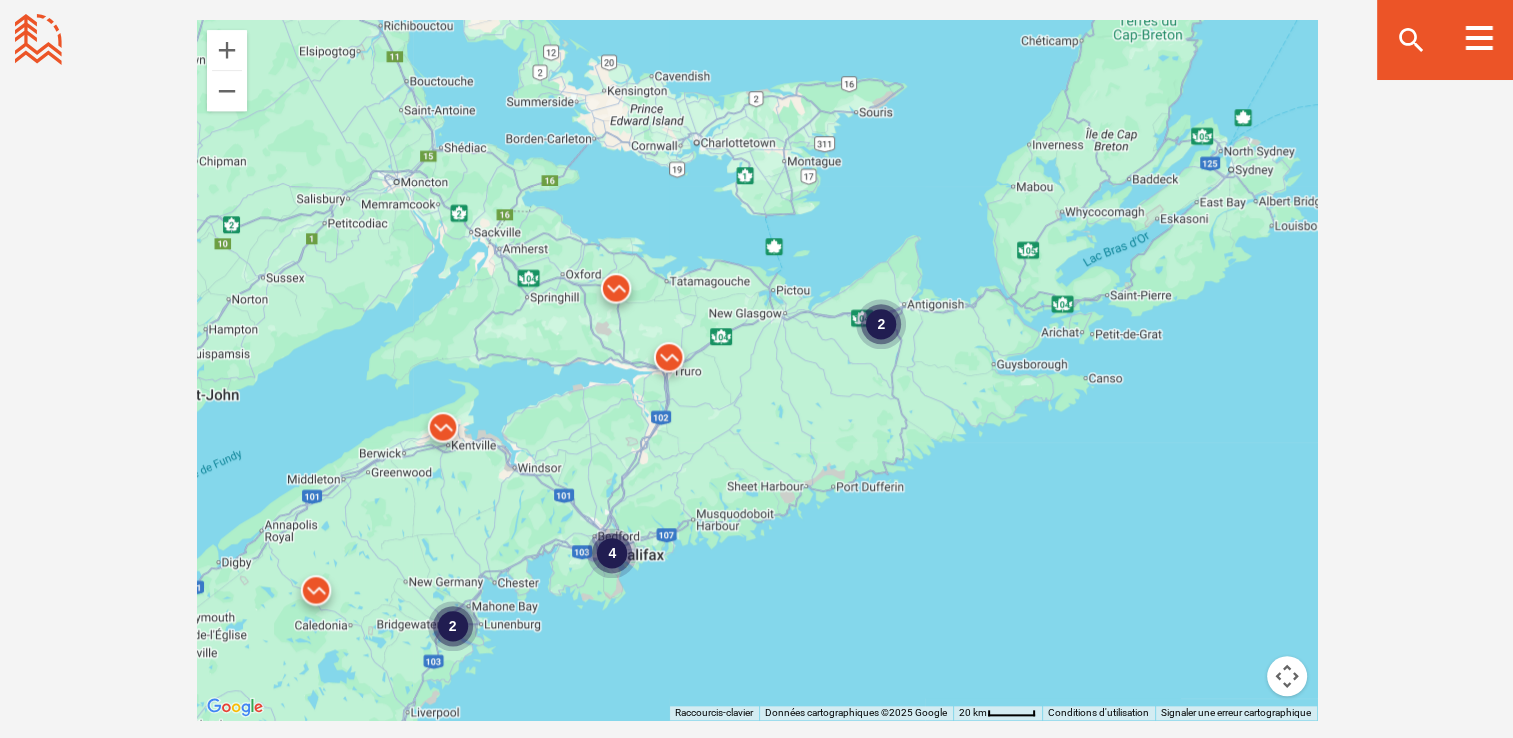 drag, startPoint x: 986, startPoint y: 281, endPoint x: 896, endPoint y: 402, distance: 150.8012 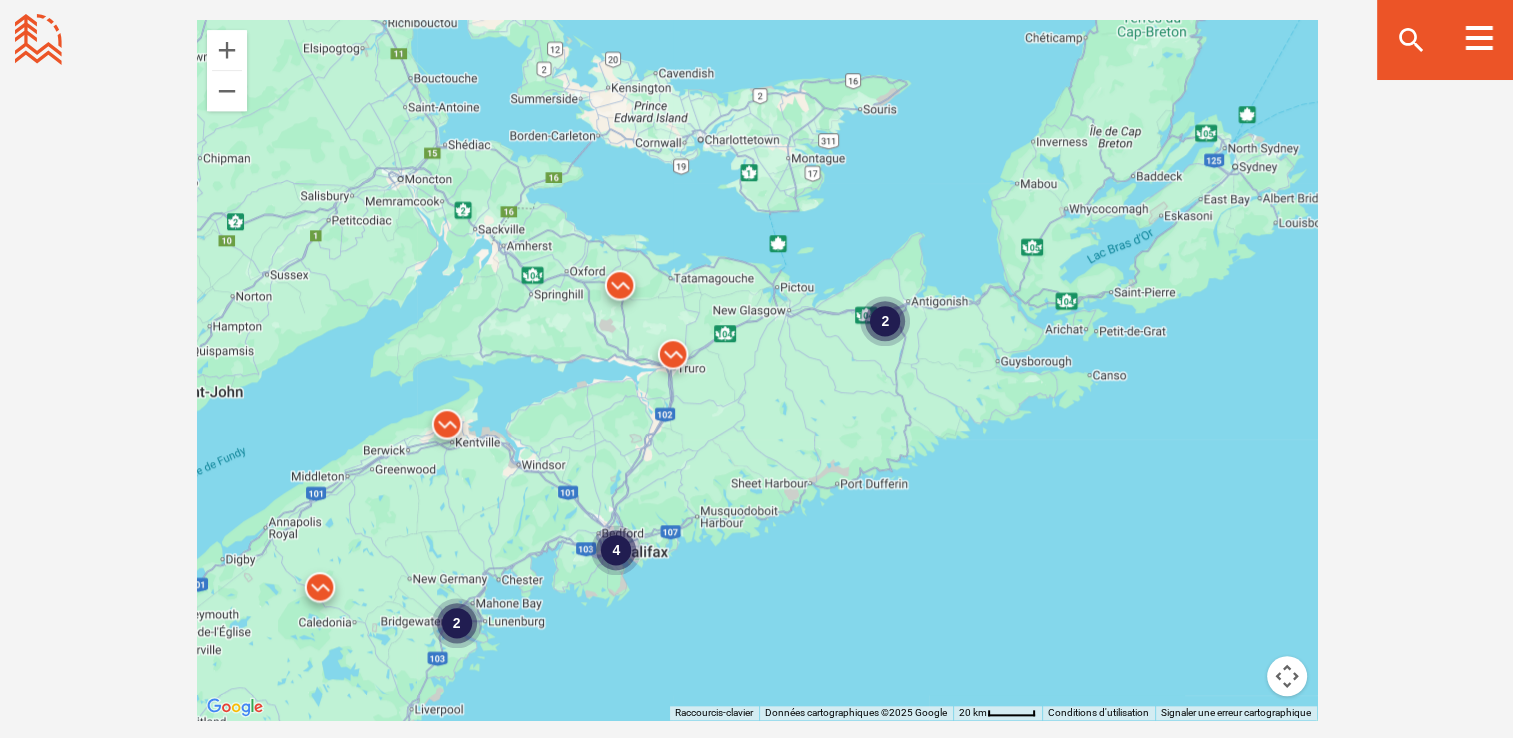 click on "2" at bounding box center (885, 321) 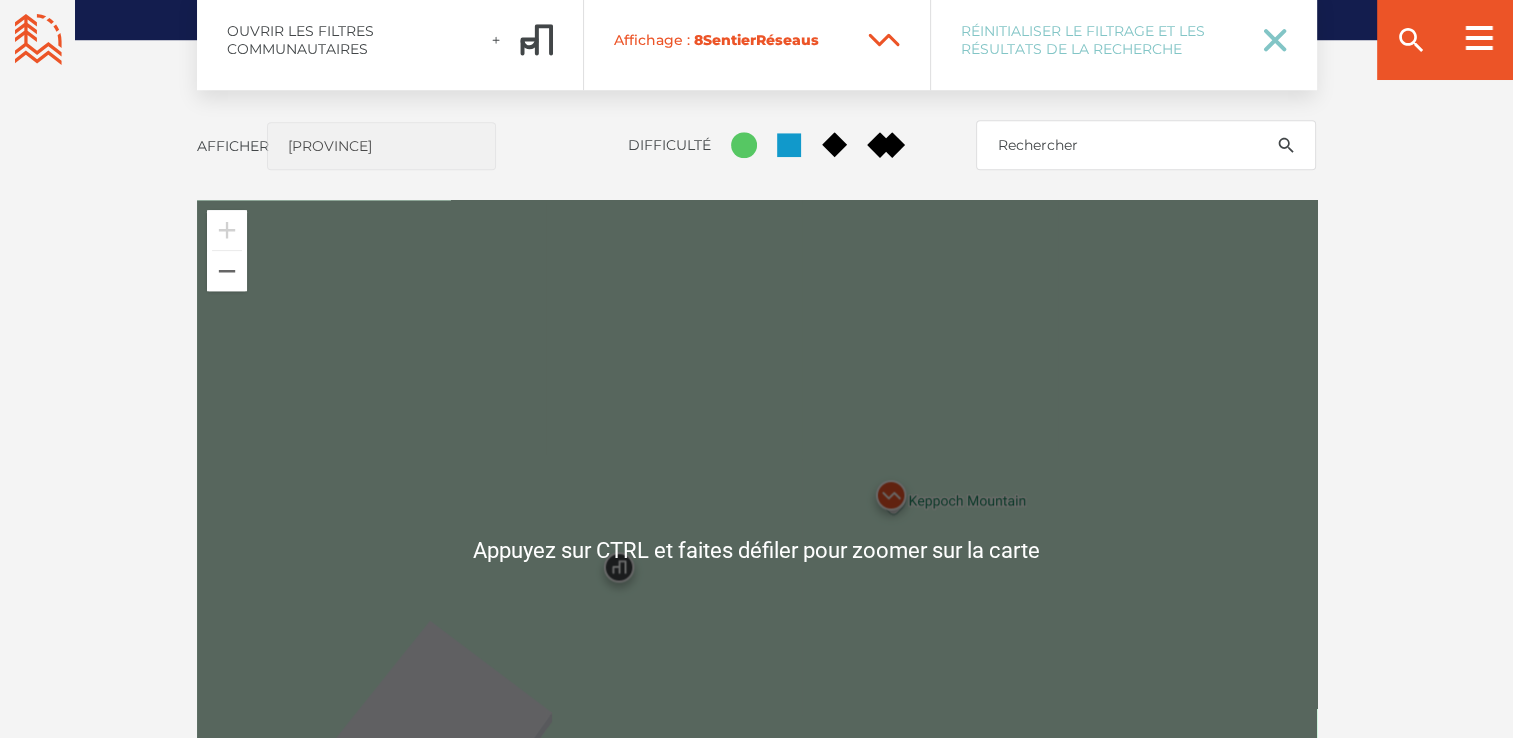 scroll, scrollTop: 1780, scrollLeft: 0, axis: vertical 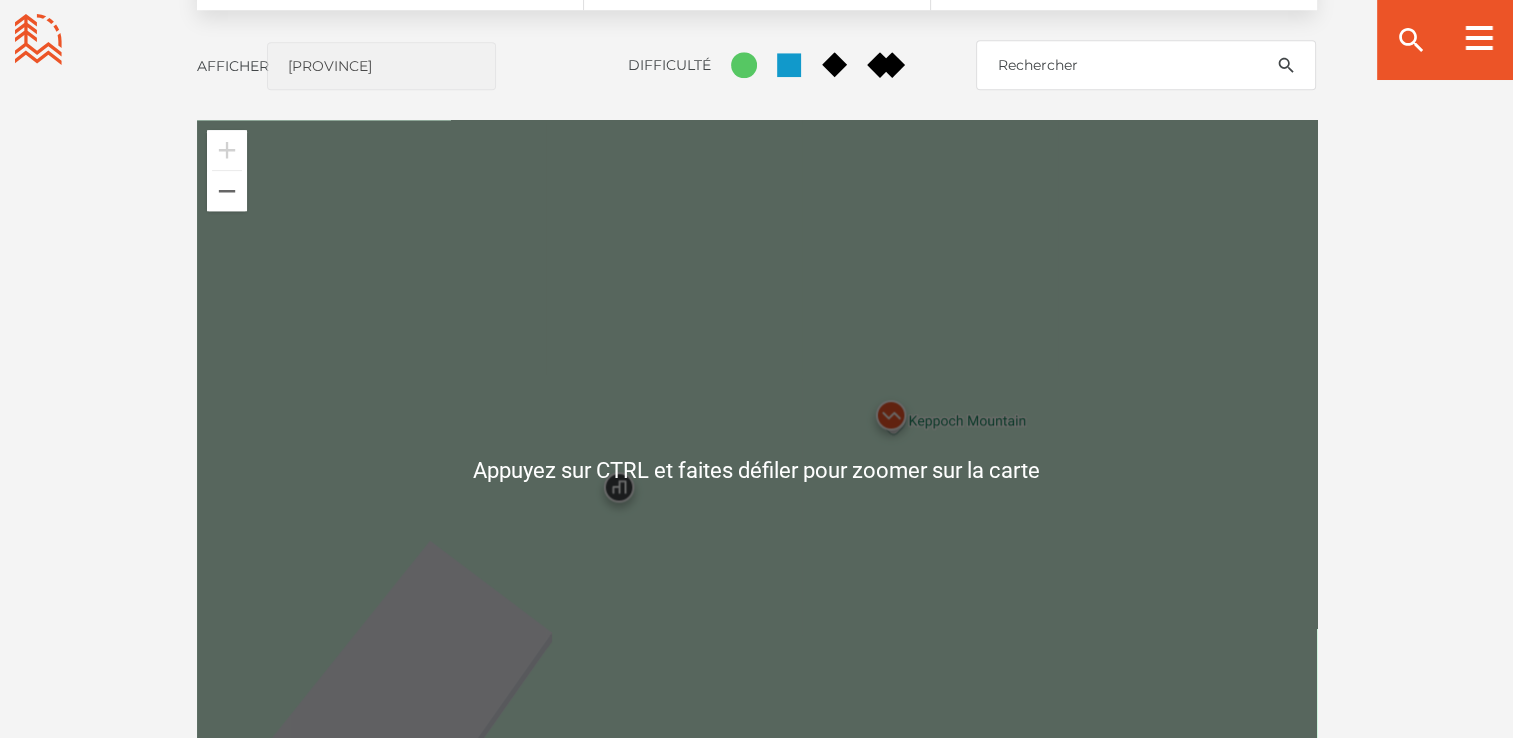 click at bounding box center (757, 470) 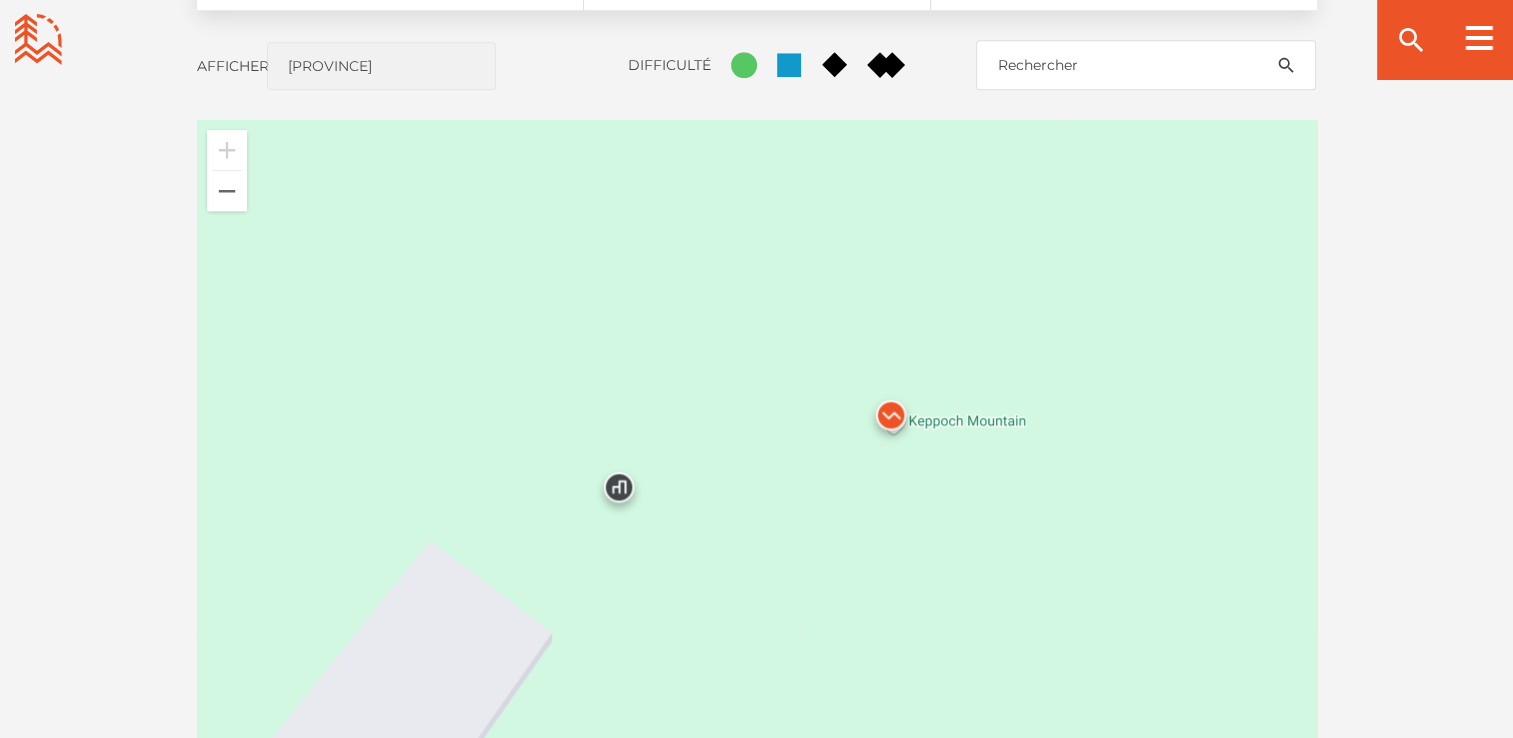 click at bounding box center [619, 492] 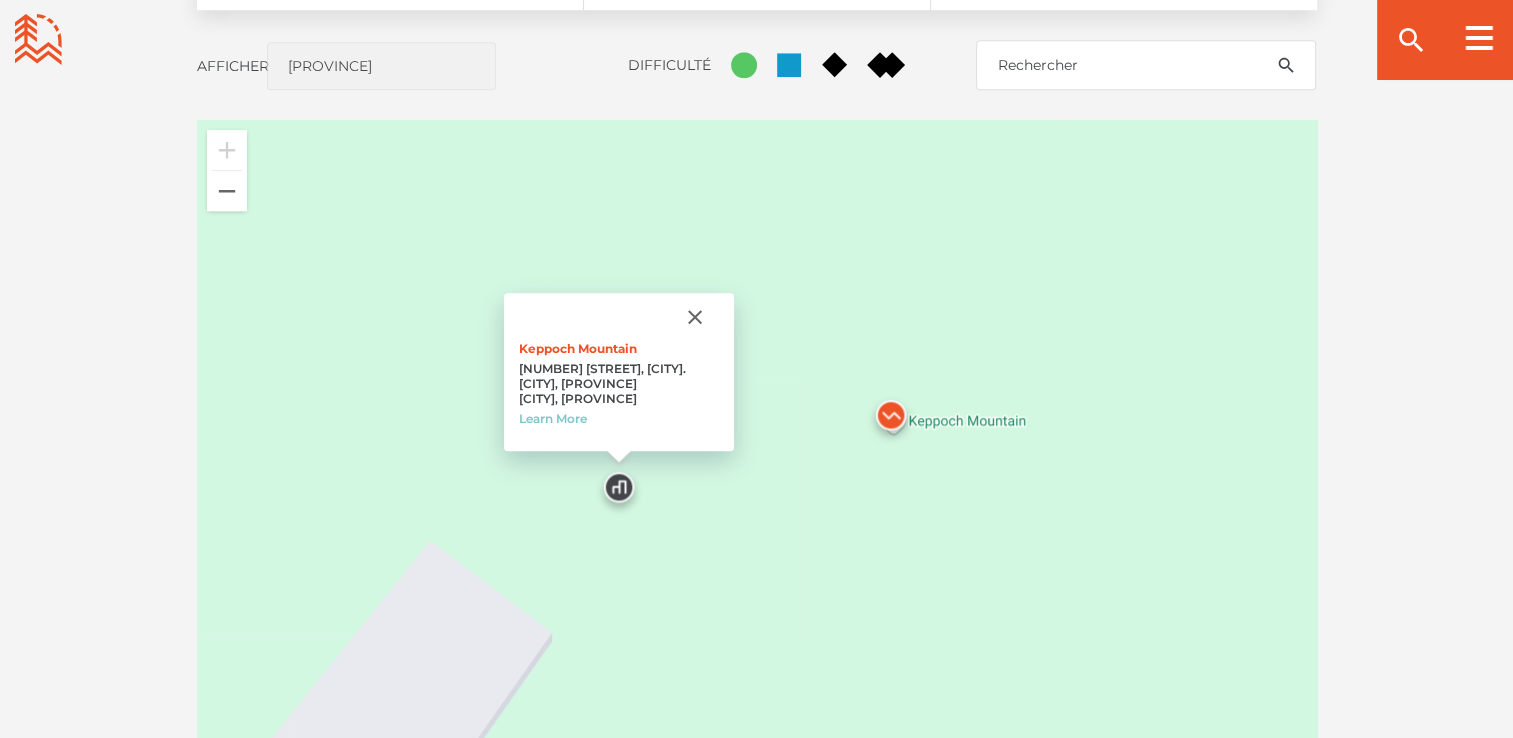 click on "Keppoch Mountain 193 Keppoch Road, Beaver Meadow. Antigonish, NS  Antigonish,   Nova Scotia Learn More" at bounding box center [757, 470] 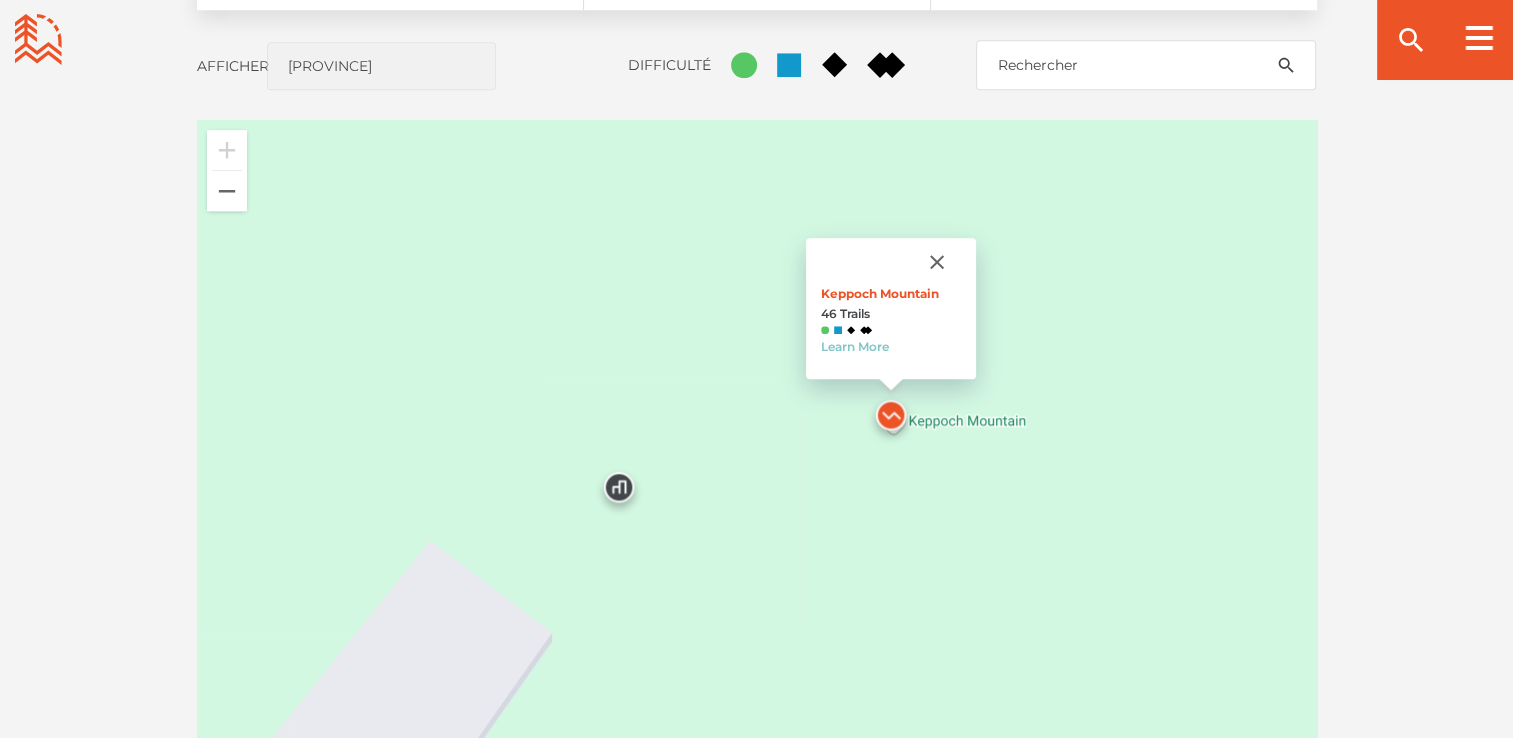 click at bounding box center (619, 492) 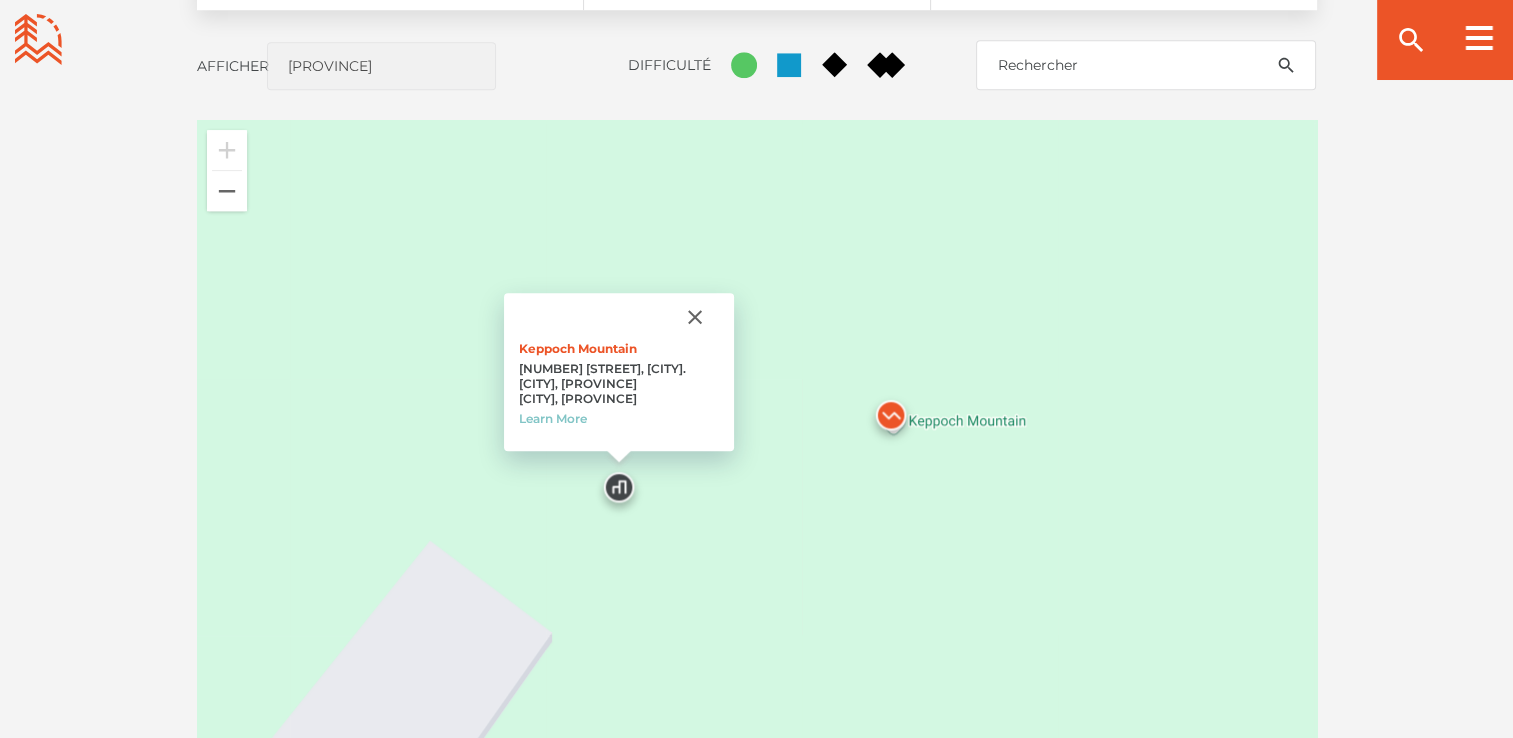 click 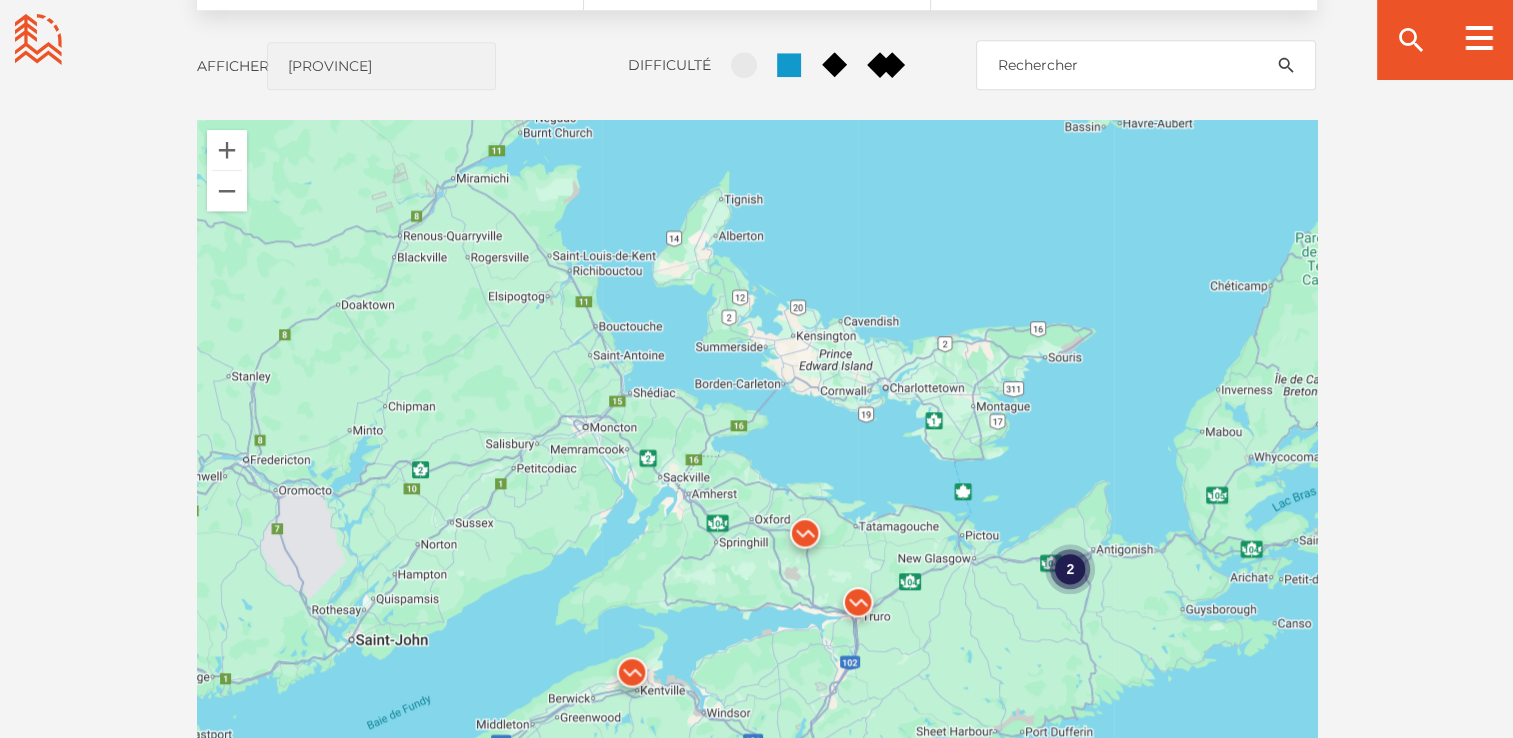 drag, startPoint x: 902, startPoint y: 358, endPoint x: 936, endPoint y: 602, distance: 246.35747 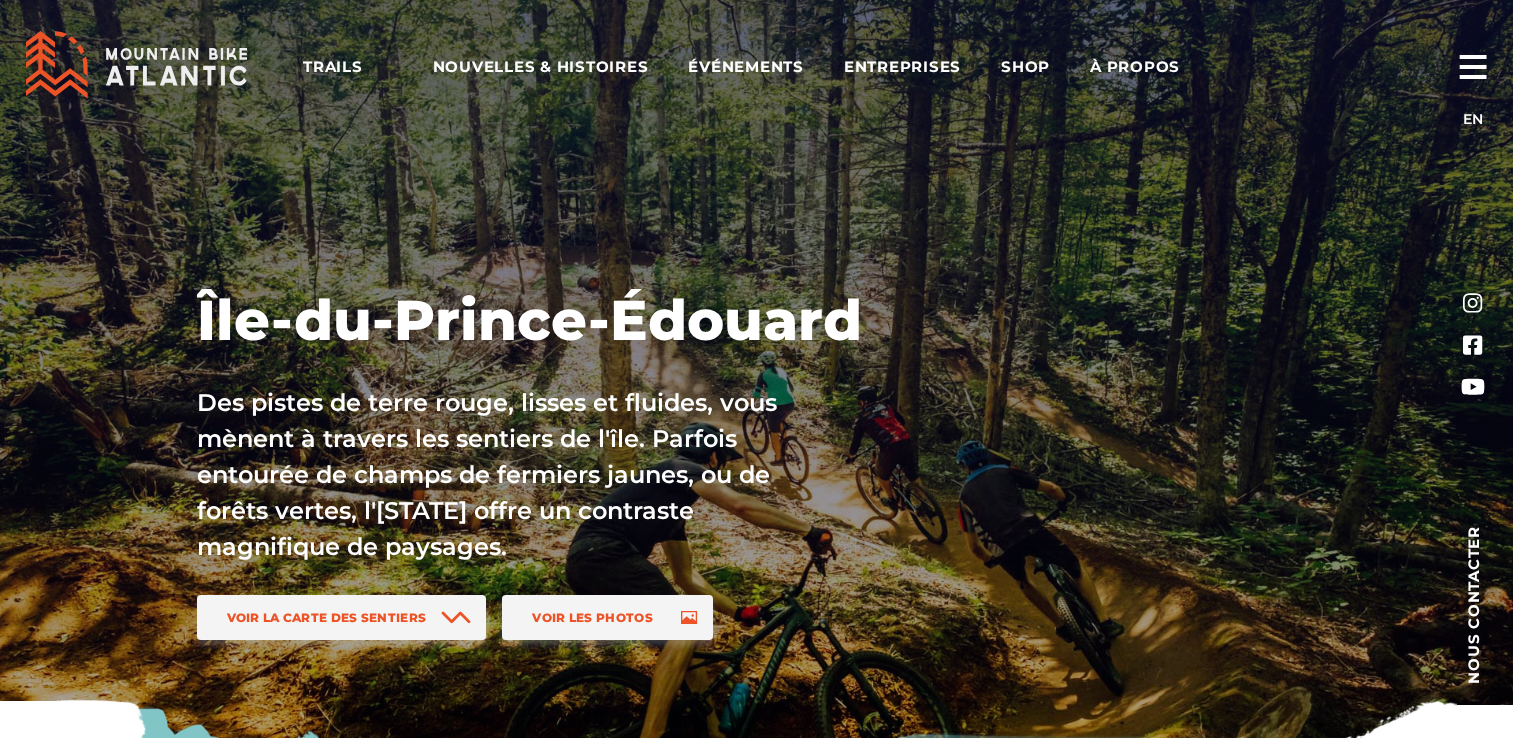 scroll, scrollTop: 0, scrollLeft: 0, axis: both 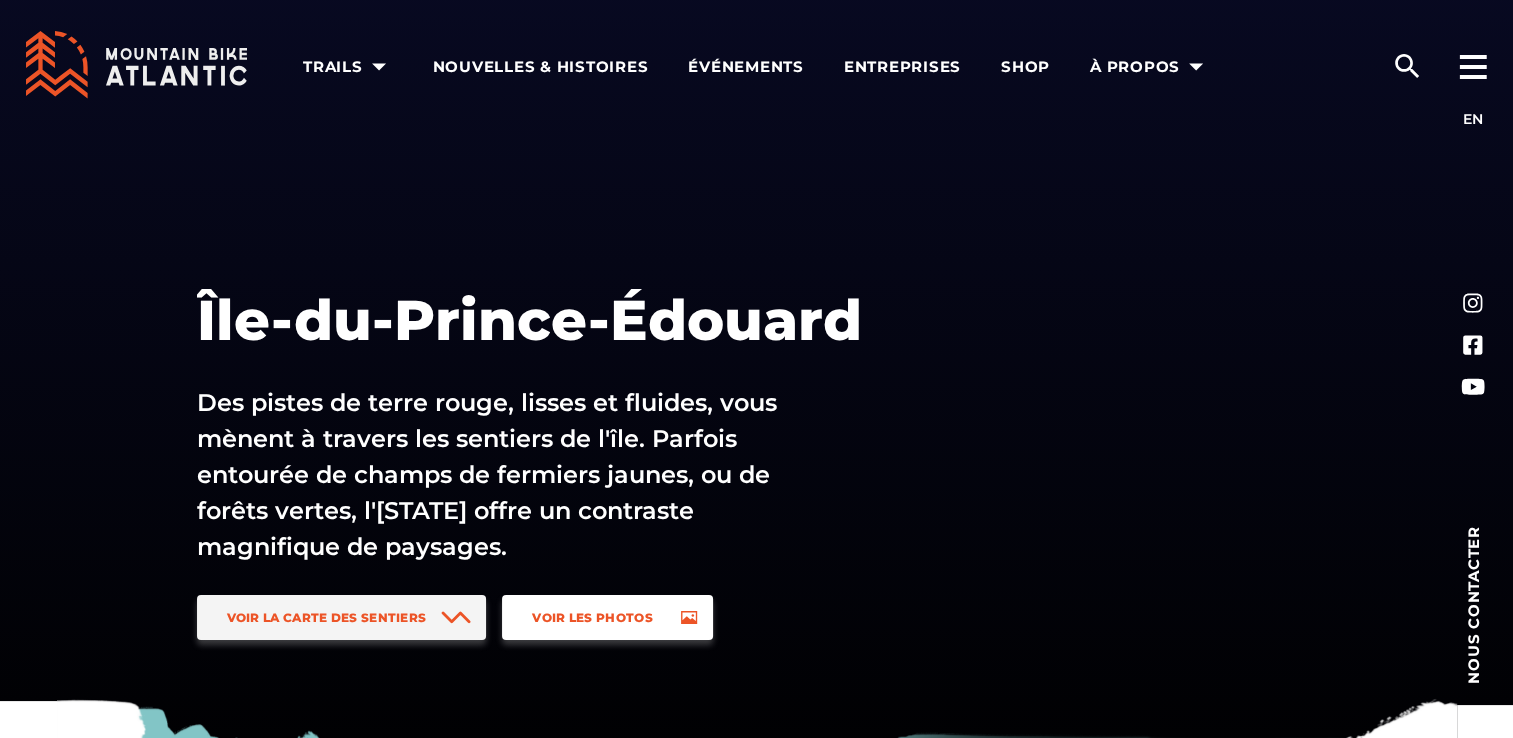 click on "Voir les photos" at bounding box center (607, 617) 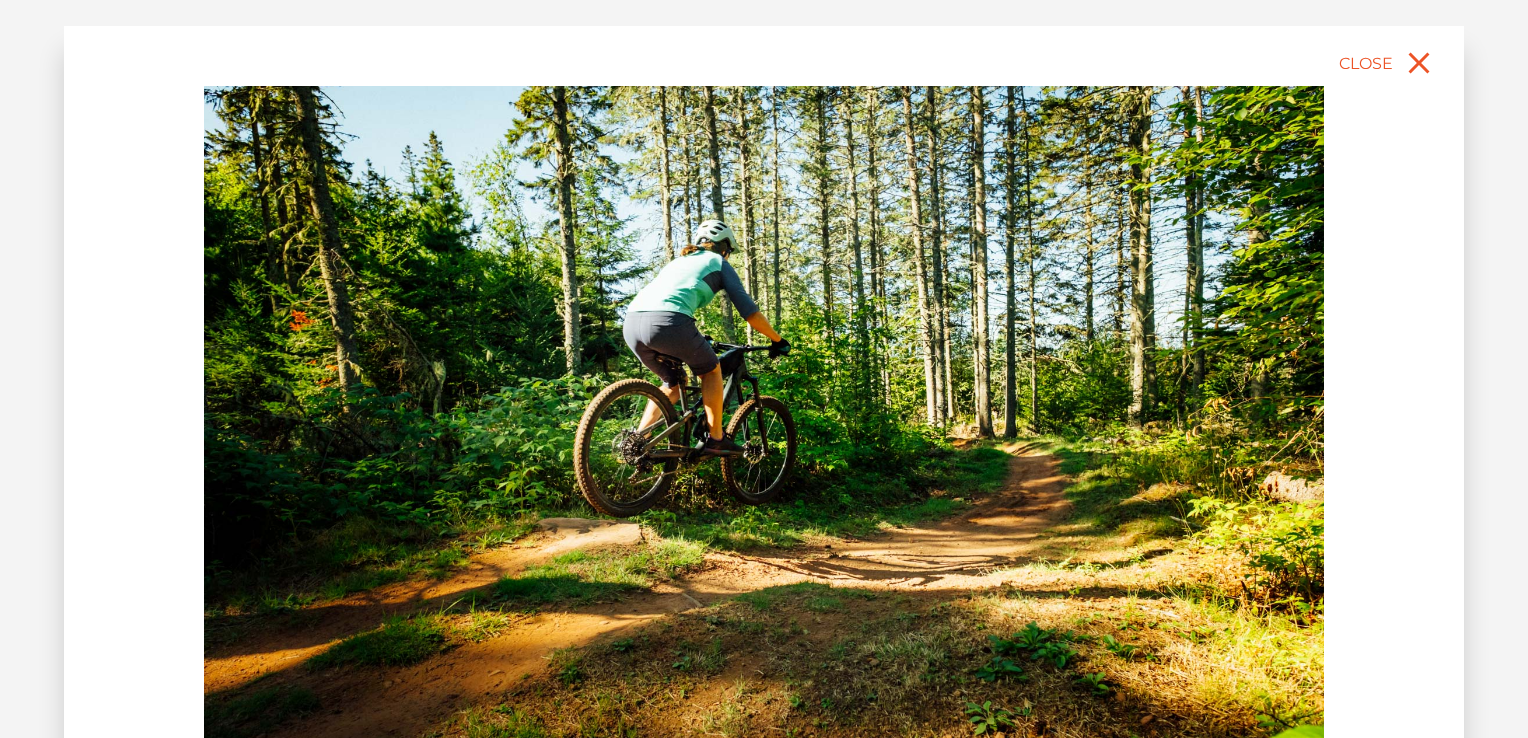 click on "slide  2   of 8
Pompage de terre rouge, PE
Parc provincial Mark Arendz à Brookvale" at bounding box center (764, 493) 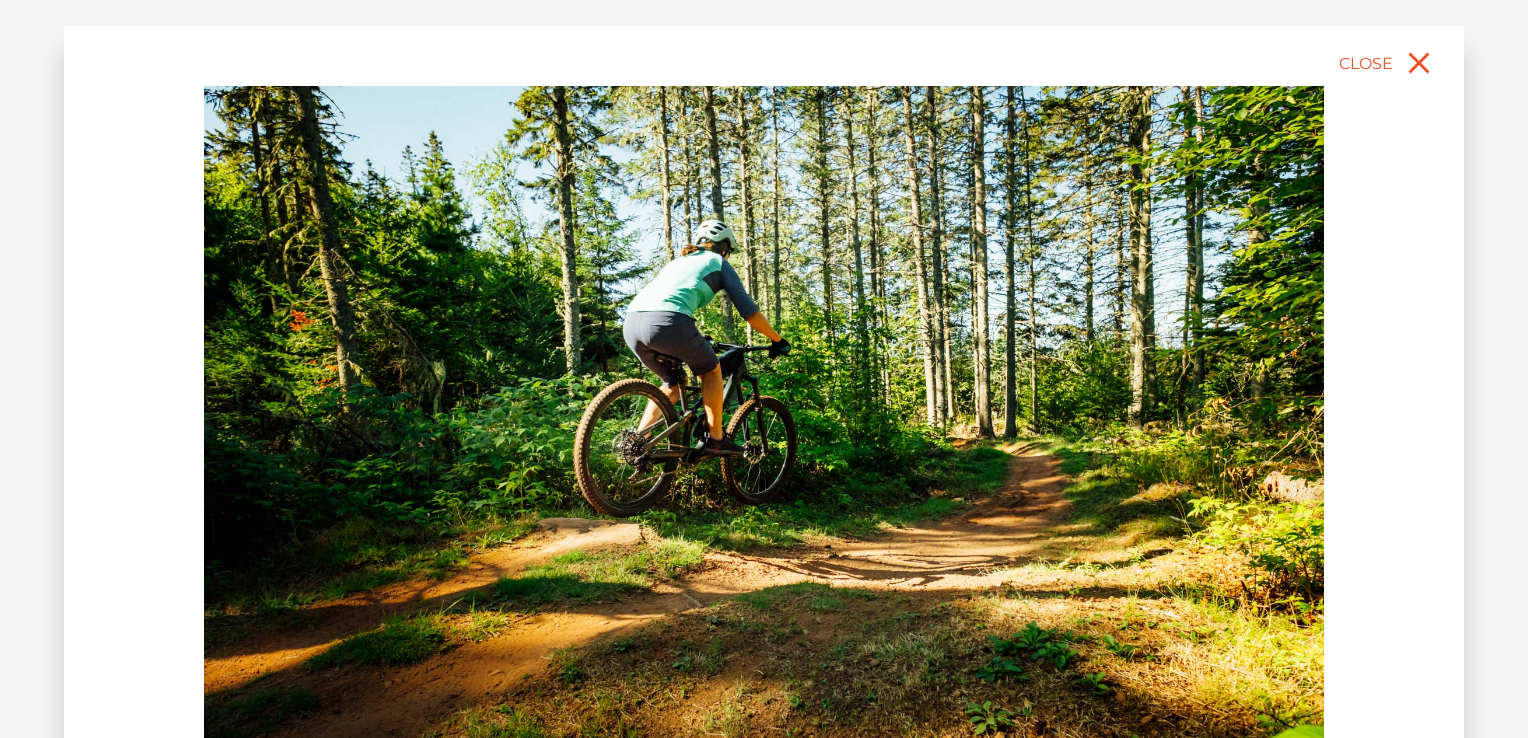 click on "slide  2   of 8
Pompage de terre rouge, PE
Parc provincial Mark Arendz à Brookvale" at bounding box center (764, 493) 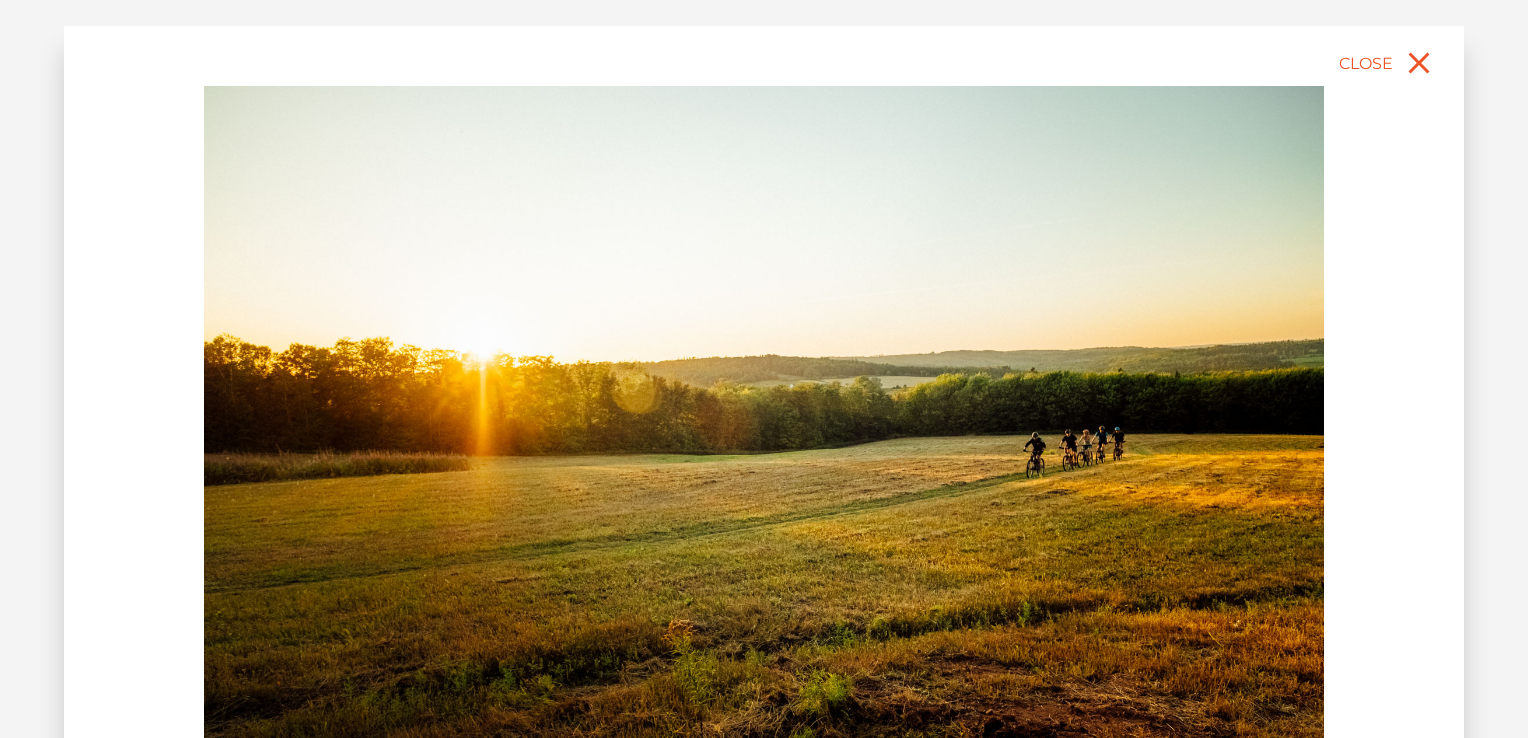 click at bounding box center (764, 436) 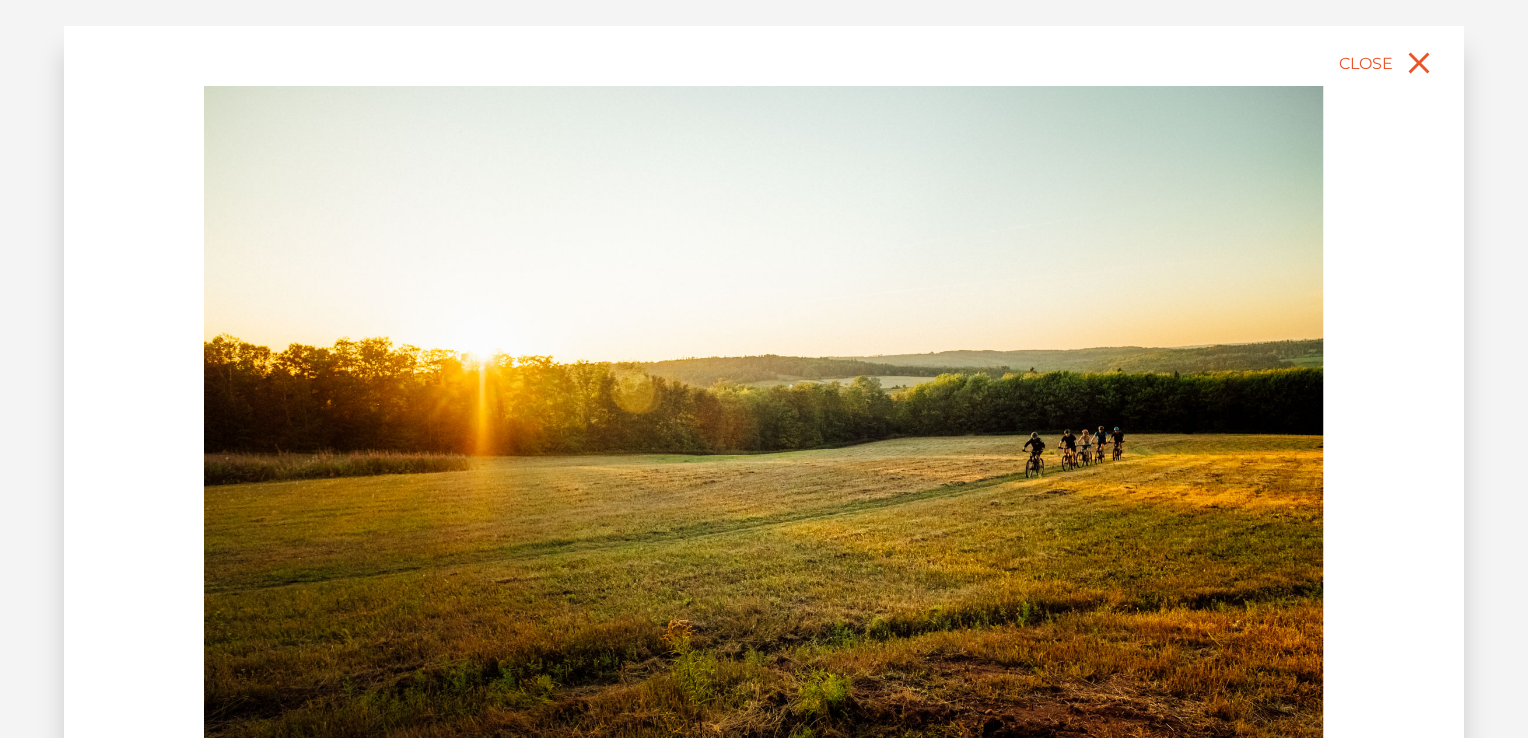 click at bounding box center (763, 436) 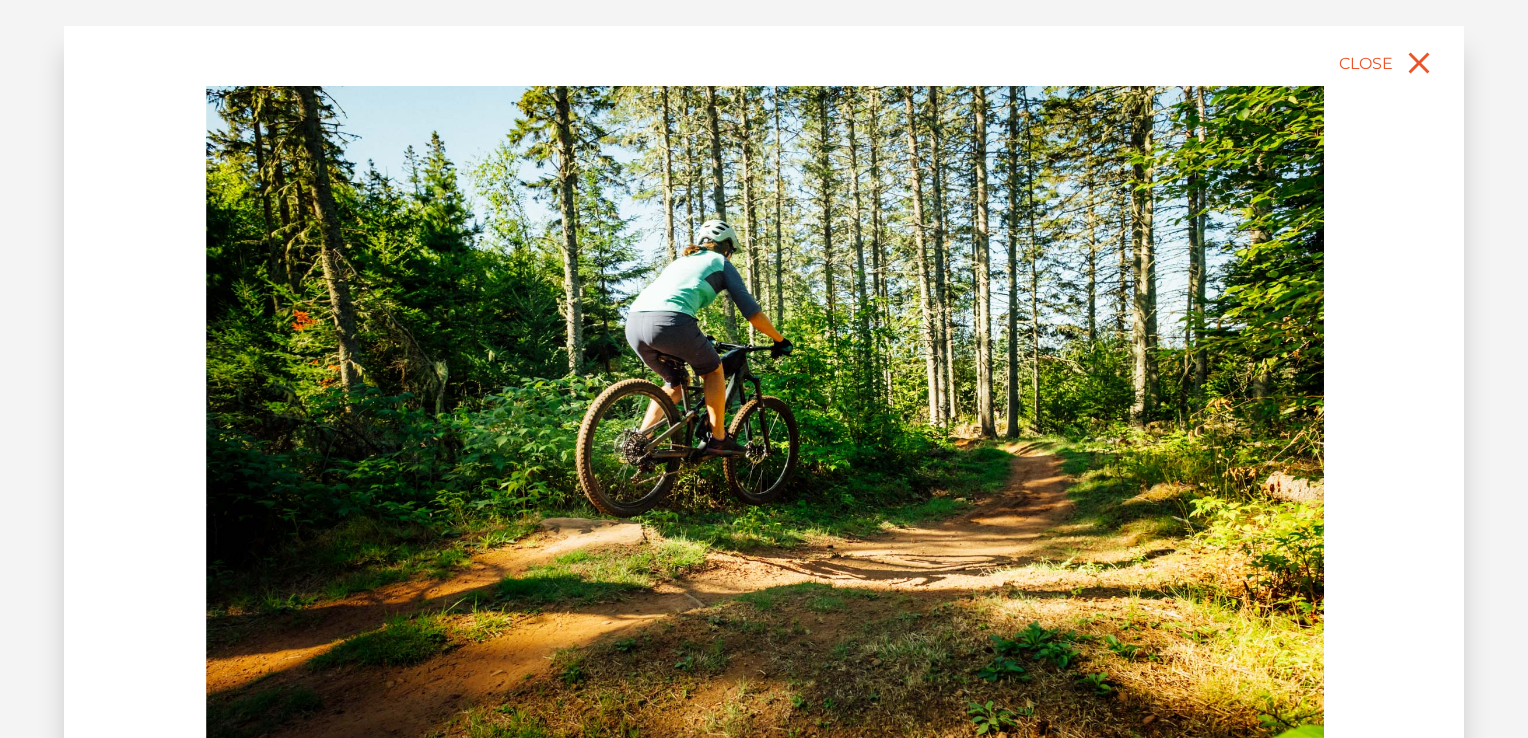 click at bounding box center [766, 436] 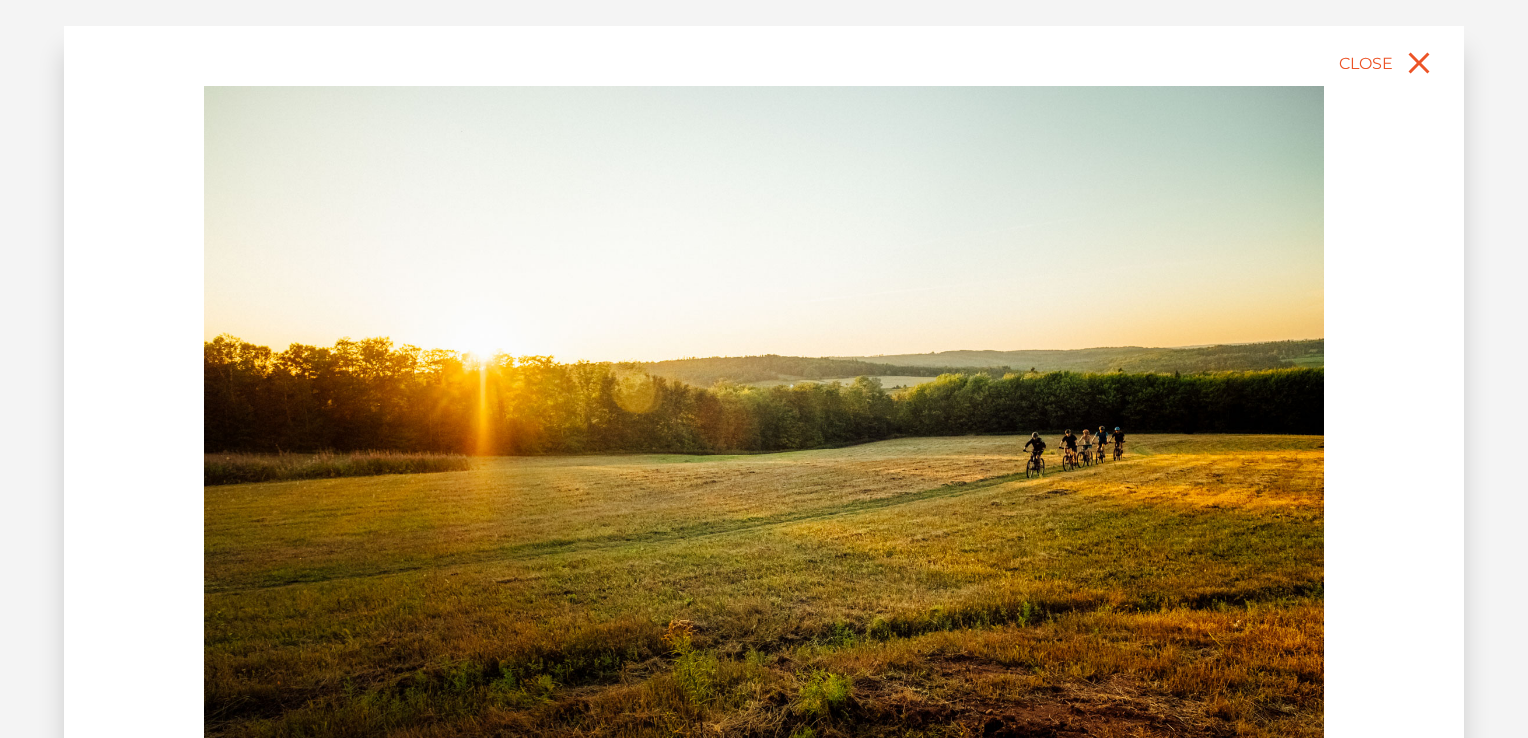 click at bounding box center [764, 436] 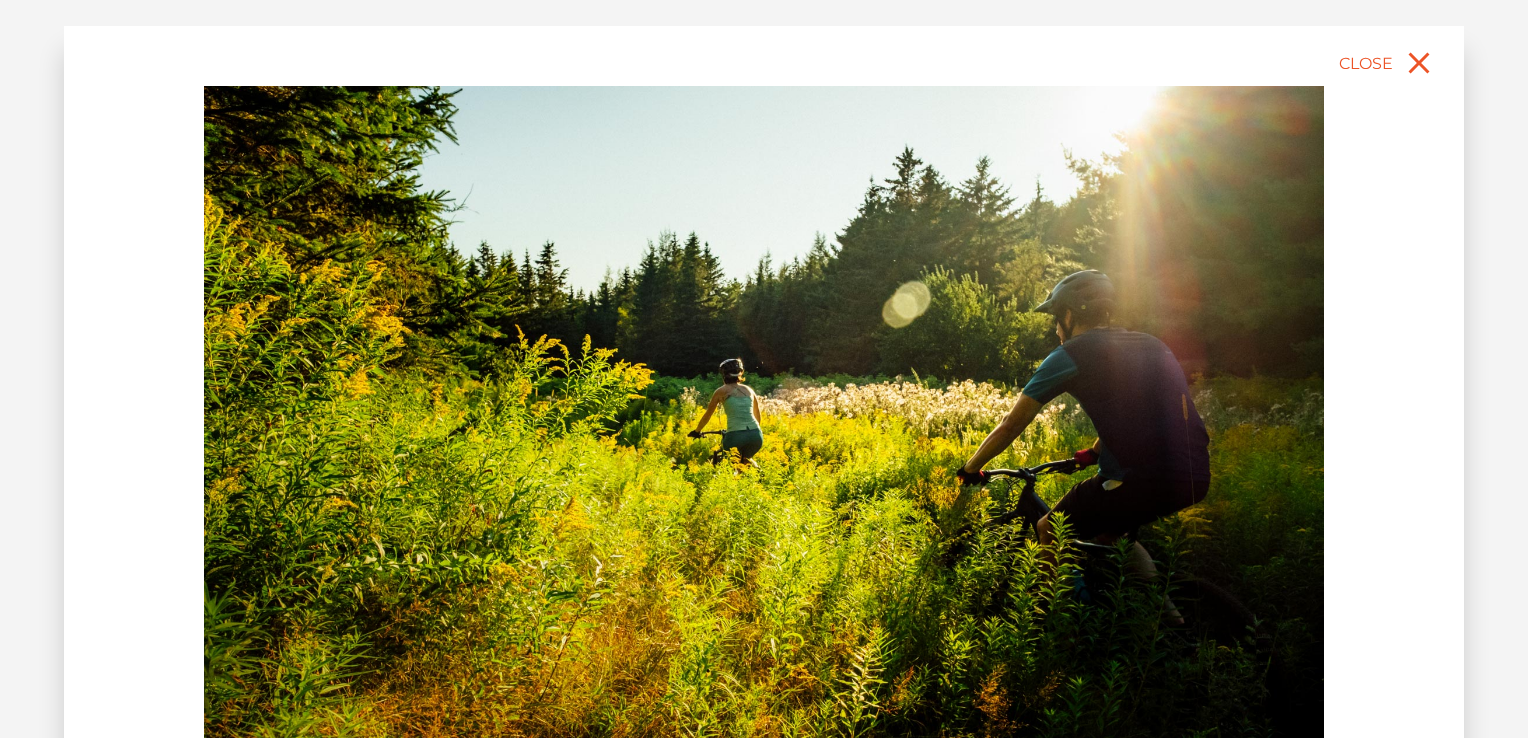 click at bounding box center [764, 436] 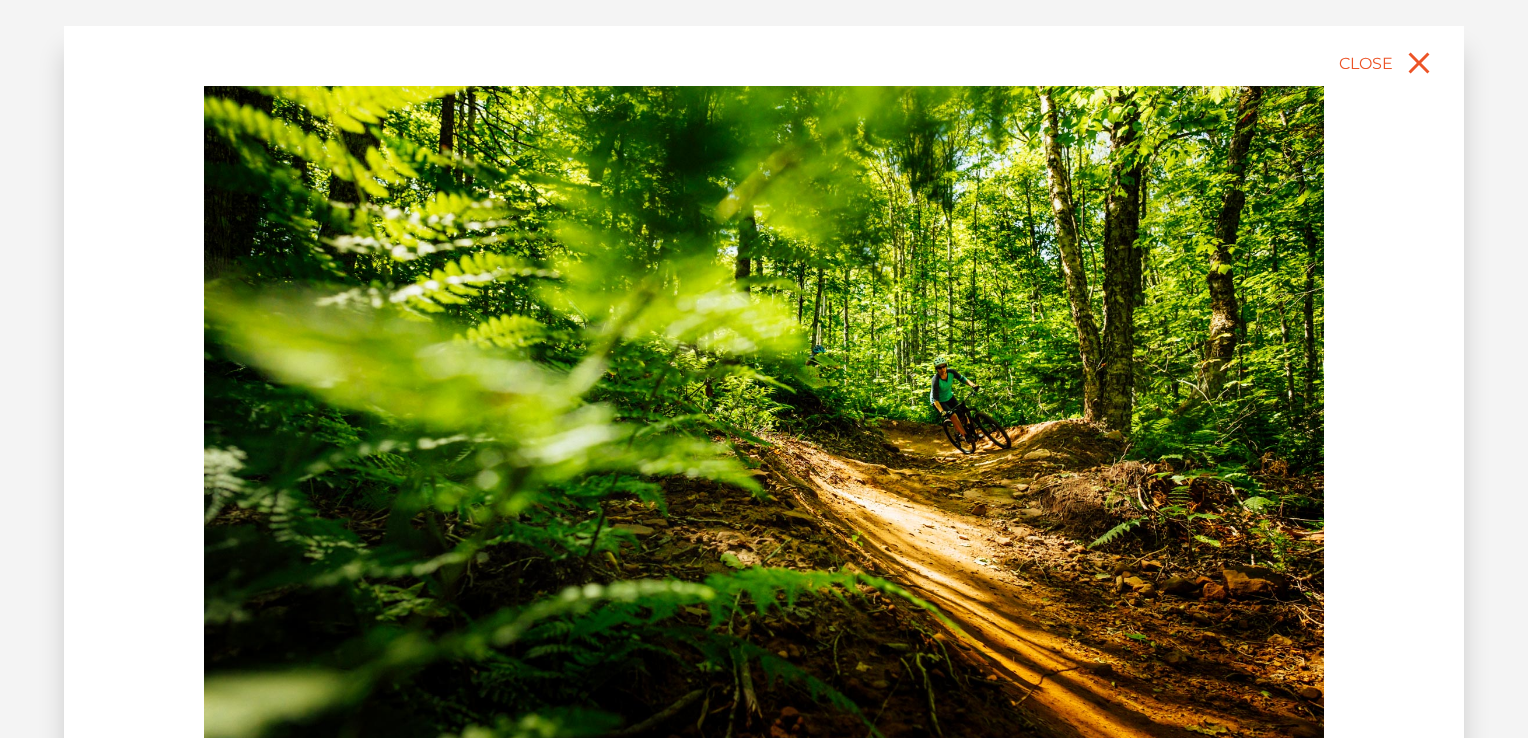 click at bounding box center [764, 436] 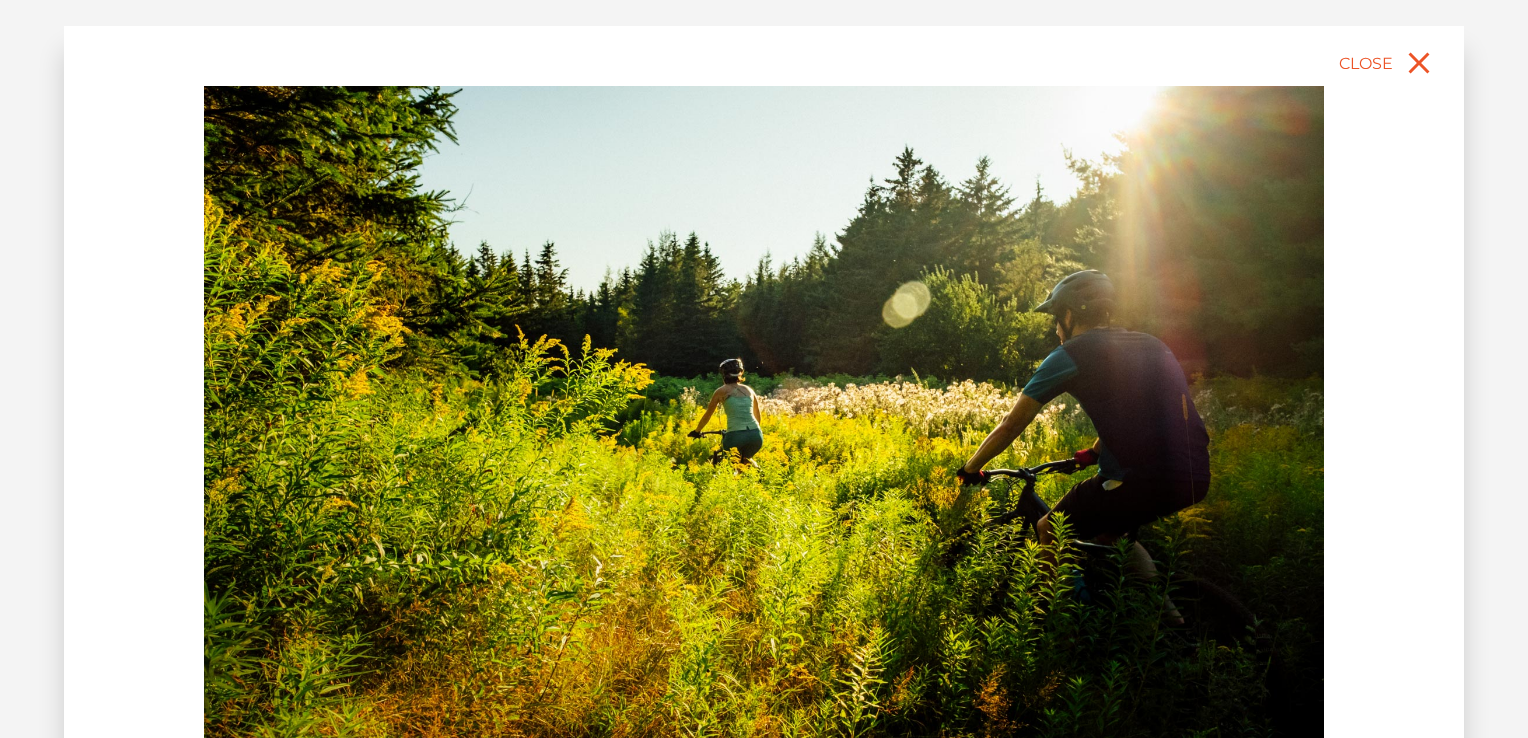 click at bounding box center (764, 436) 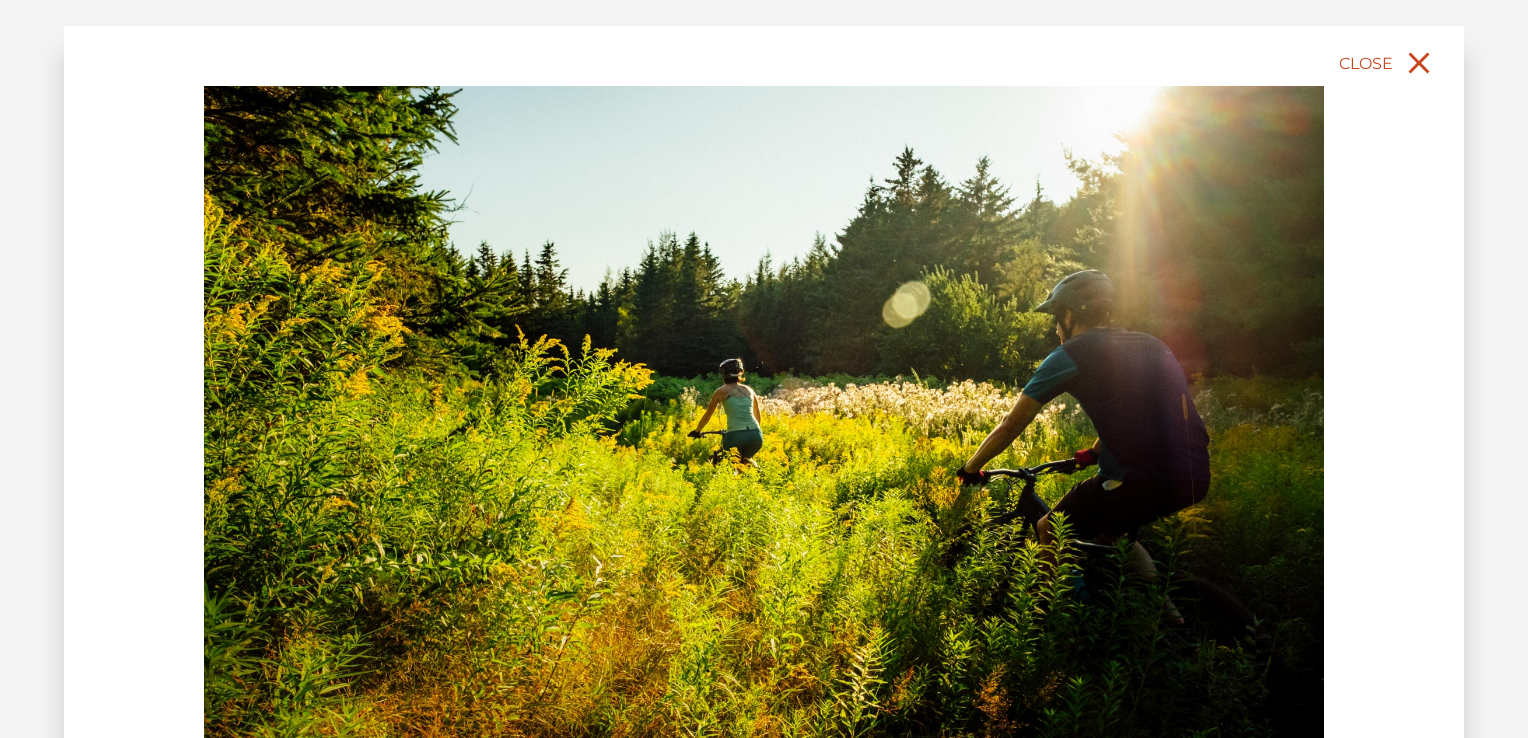click 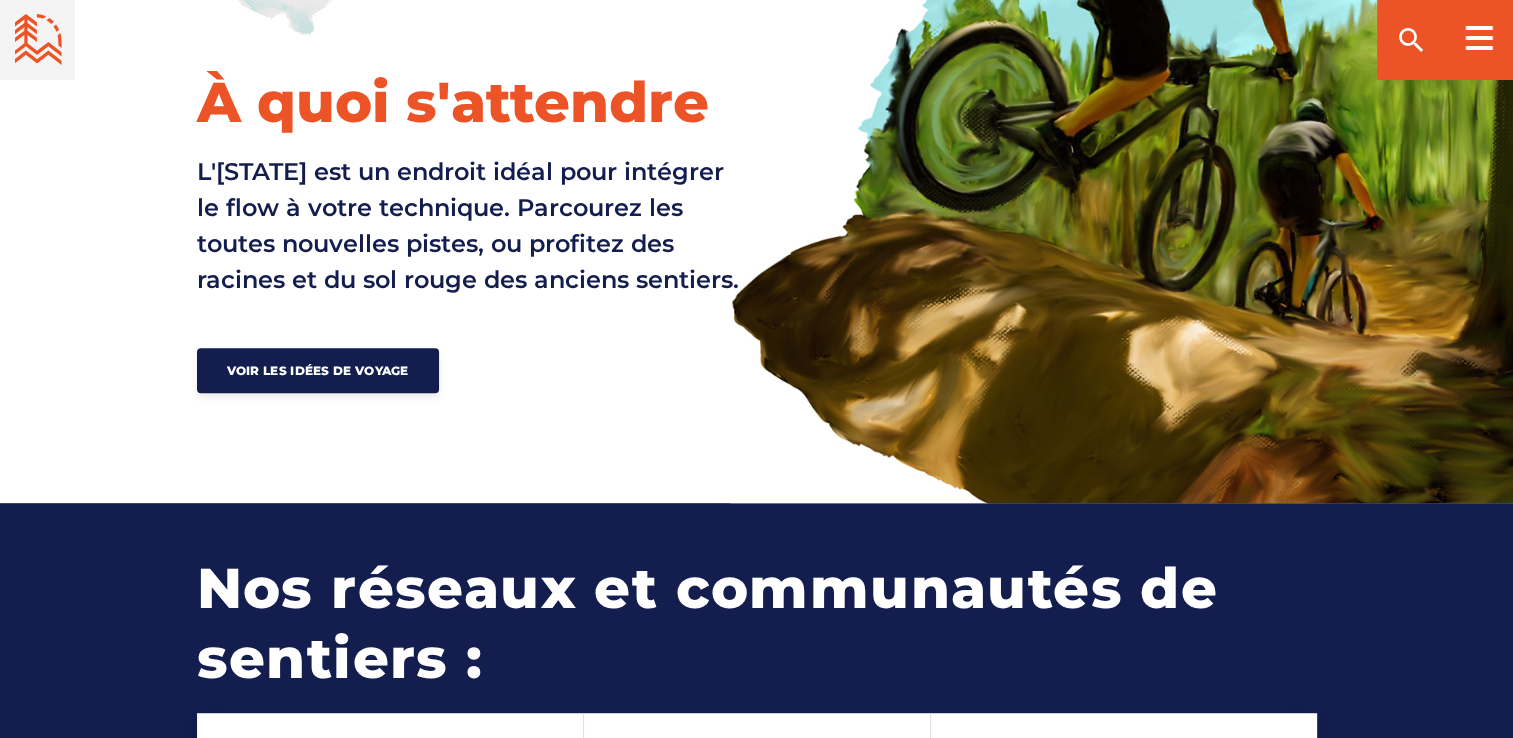 scroll, scrollTop: 1000, scrollLeft: 0, axis: vertical 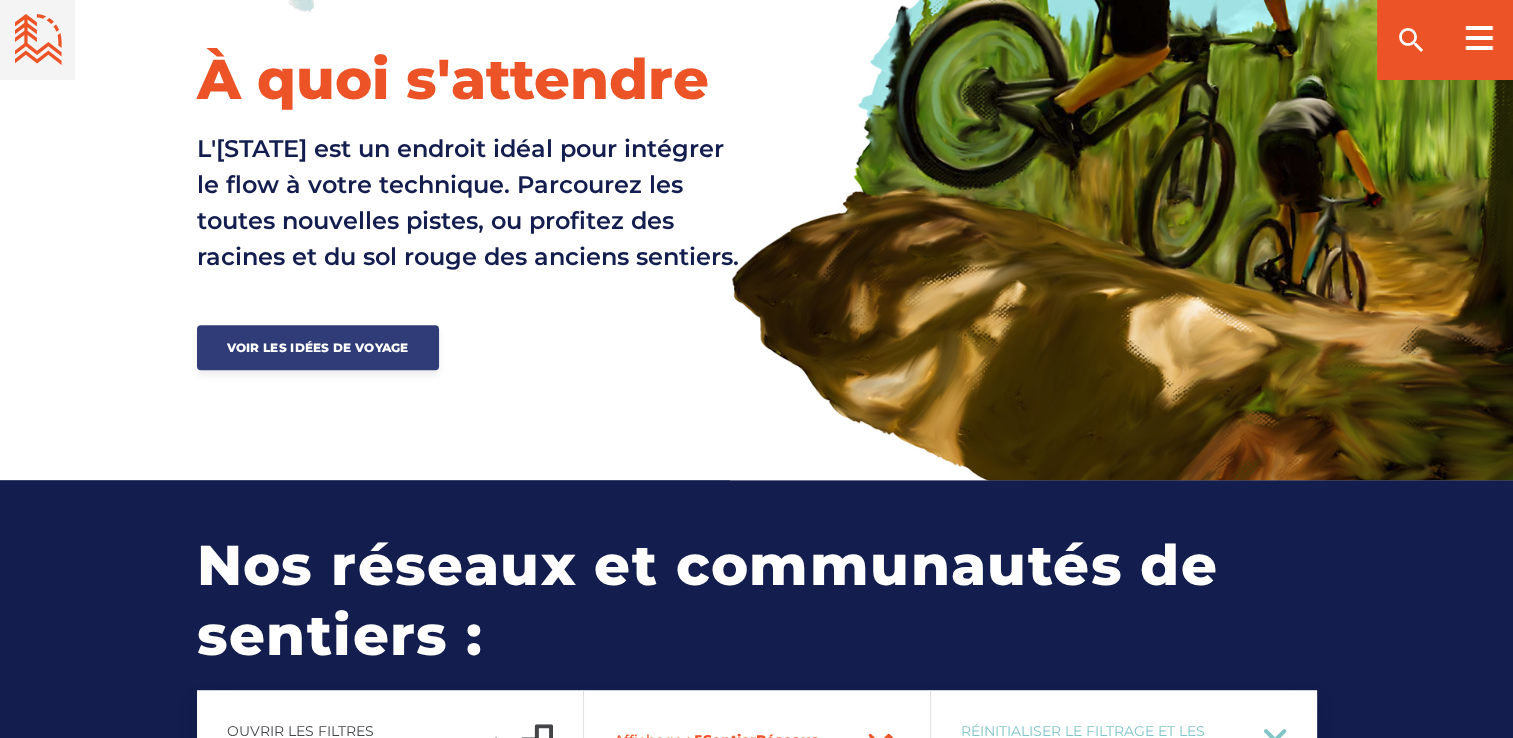 click on "Voir les idées de voyage" at bounding box center [318, 347] 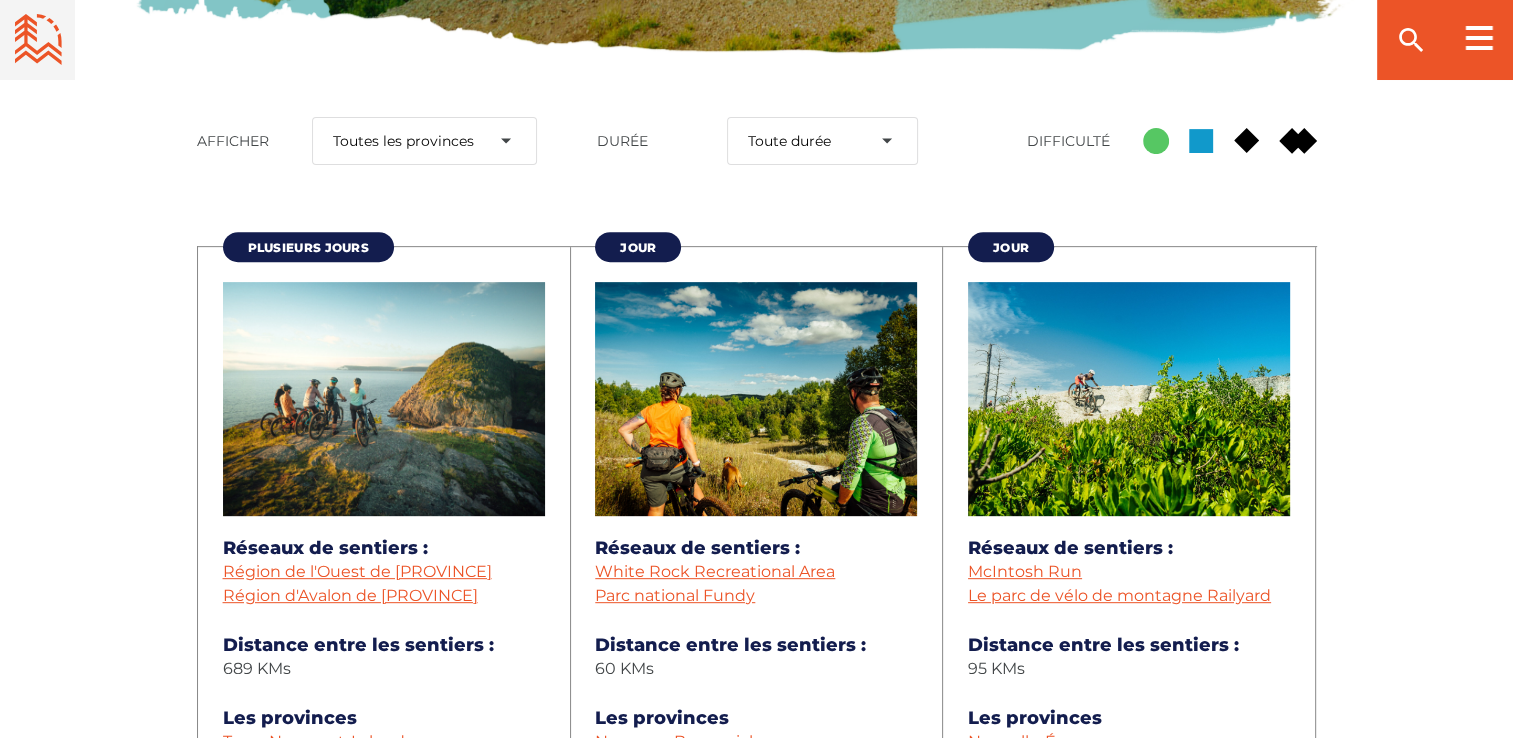 scroll, scrollTop: 500, scrollLeft: 0, axis: vertical 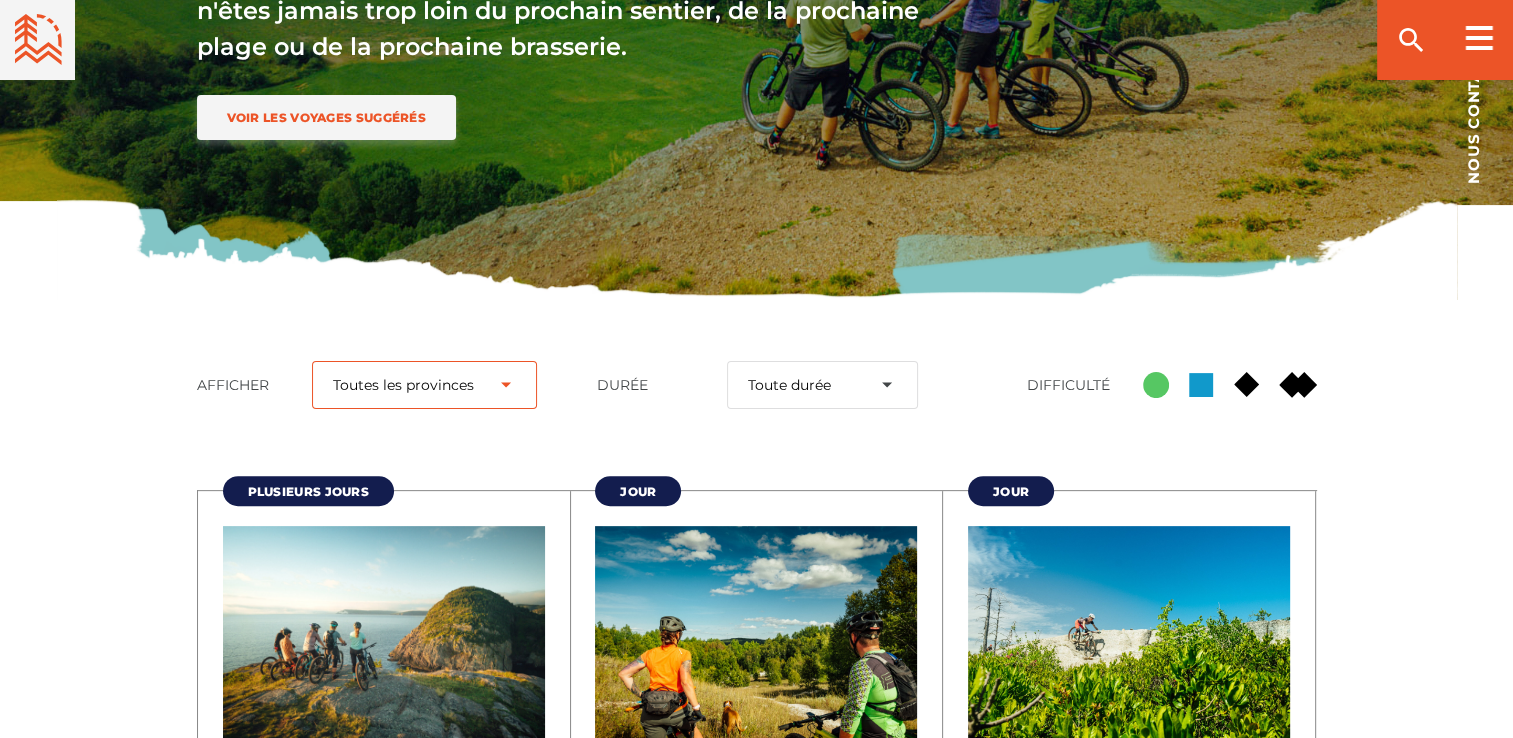 click on "Toutes les provinces
[PROVINCE]
[PROVINCE]
[PROVINCE]
[PROVINCE]" at bounding box center [424, 385] 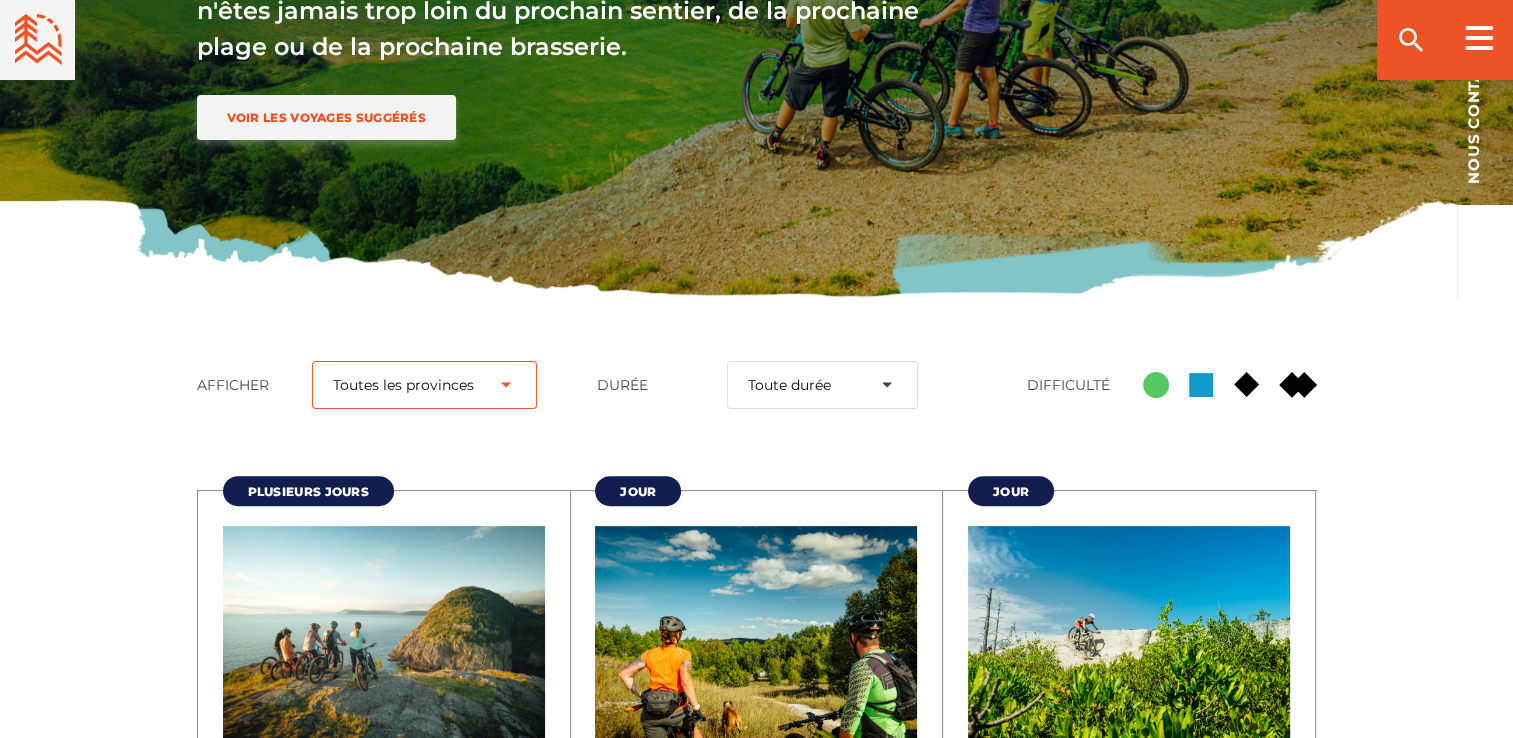 select on "31" 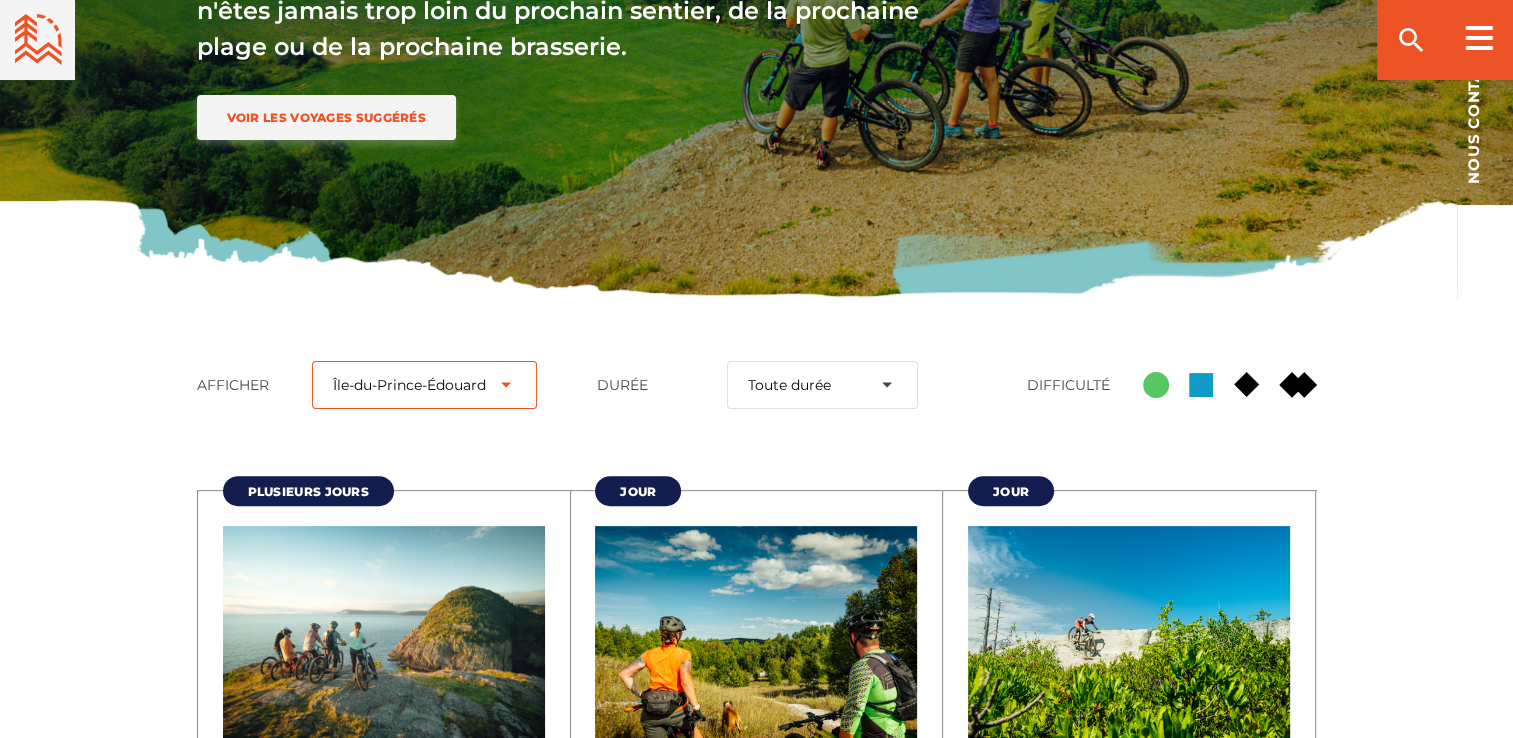 click on "Toutes les provinces
Nouveau-Brunswick
Terre-Neuve-et-Labrador
Nouvelle-Écosse
Île-du-Prince-Édouard" at bounding box center [424, 385] 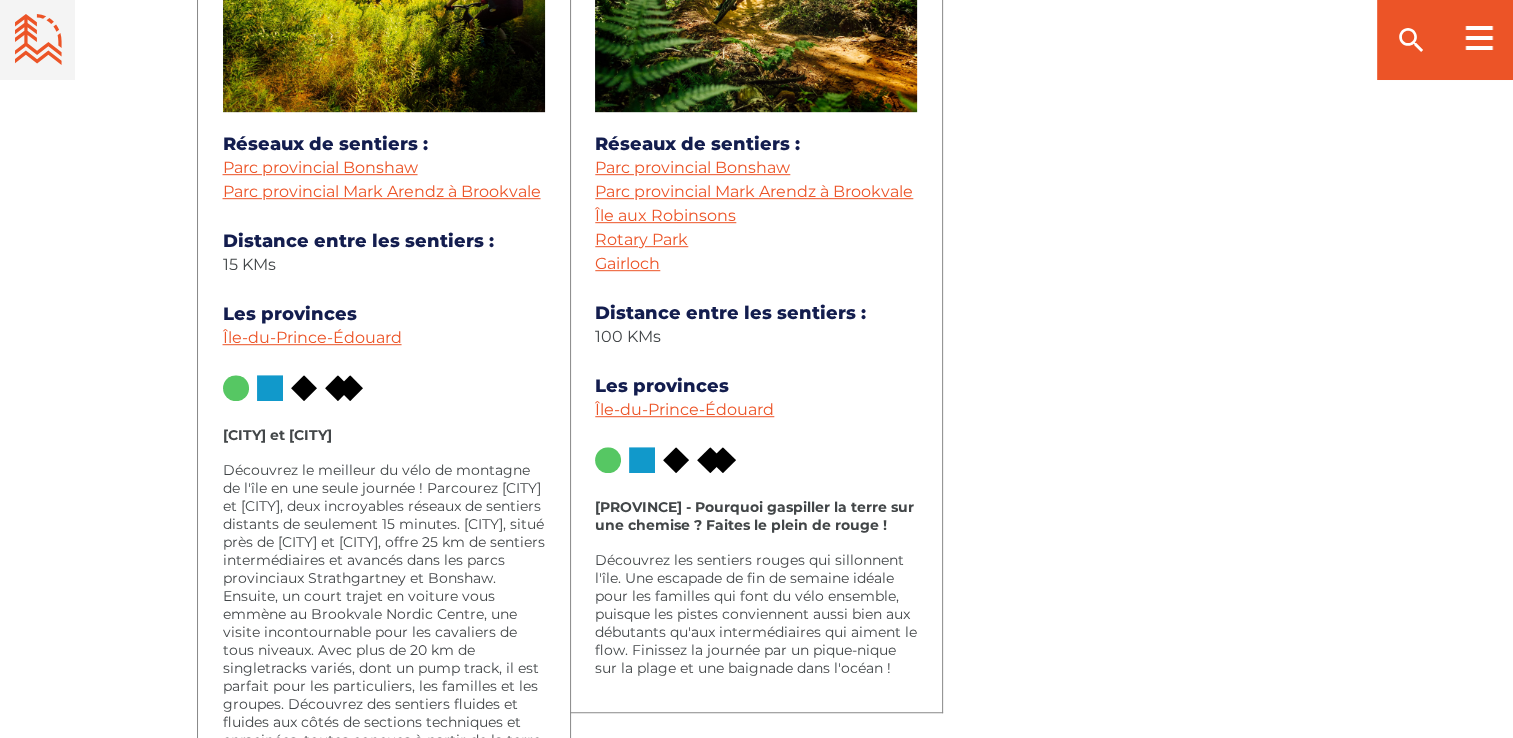 scroll, scrollTop: 1100, scrollLeft: 0, axis: vertical 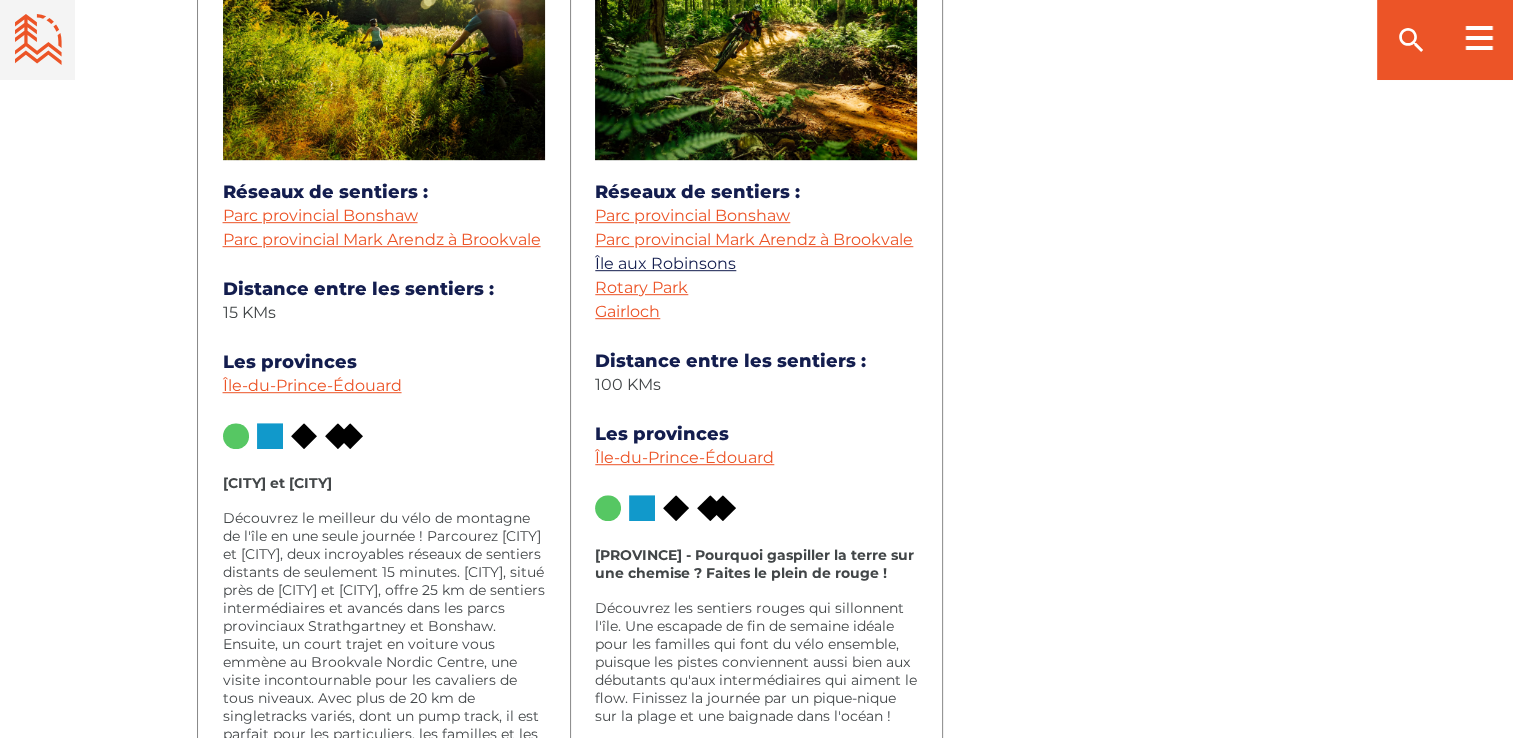 click on "Île aux Robinsons" at bounding box center [665, 263] 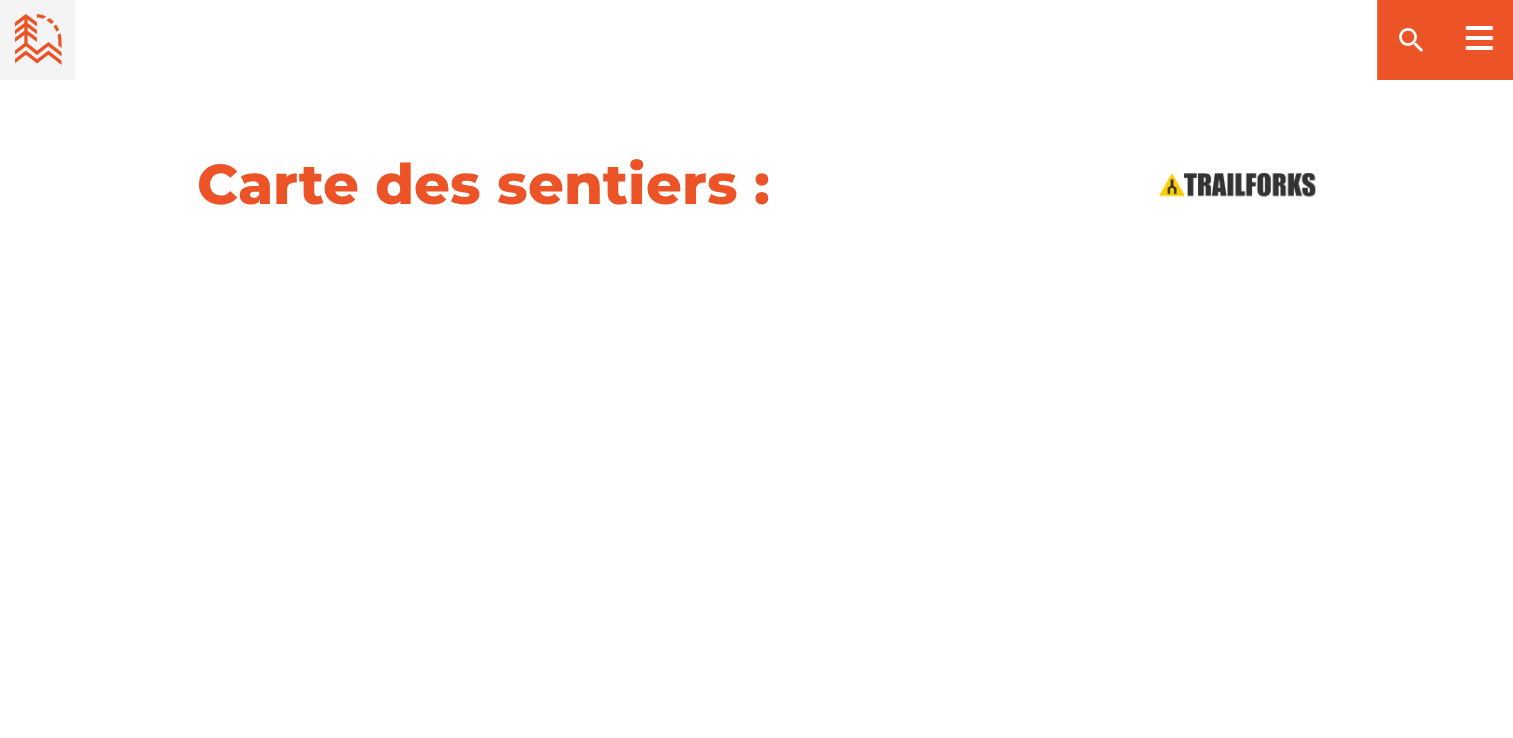scroll, scrollTop: 2300, scrollLeft: 0, axis: vertical 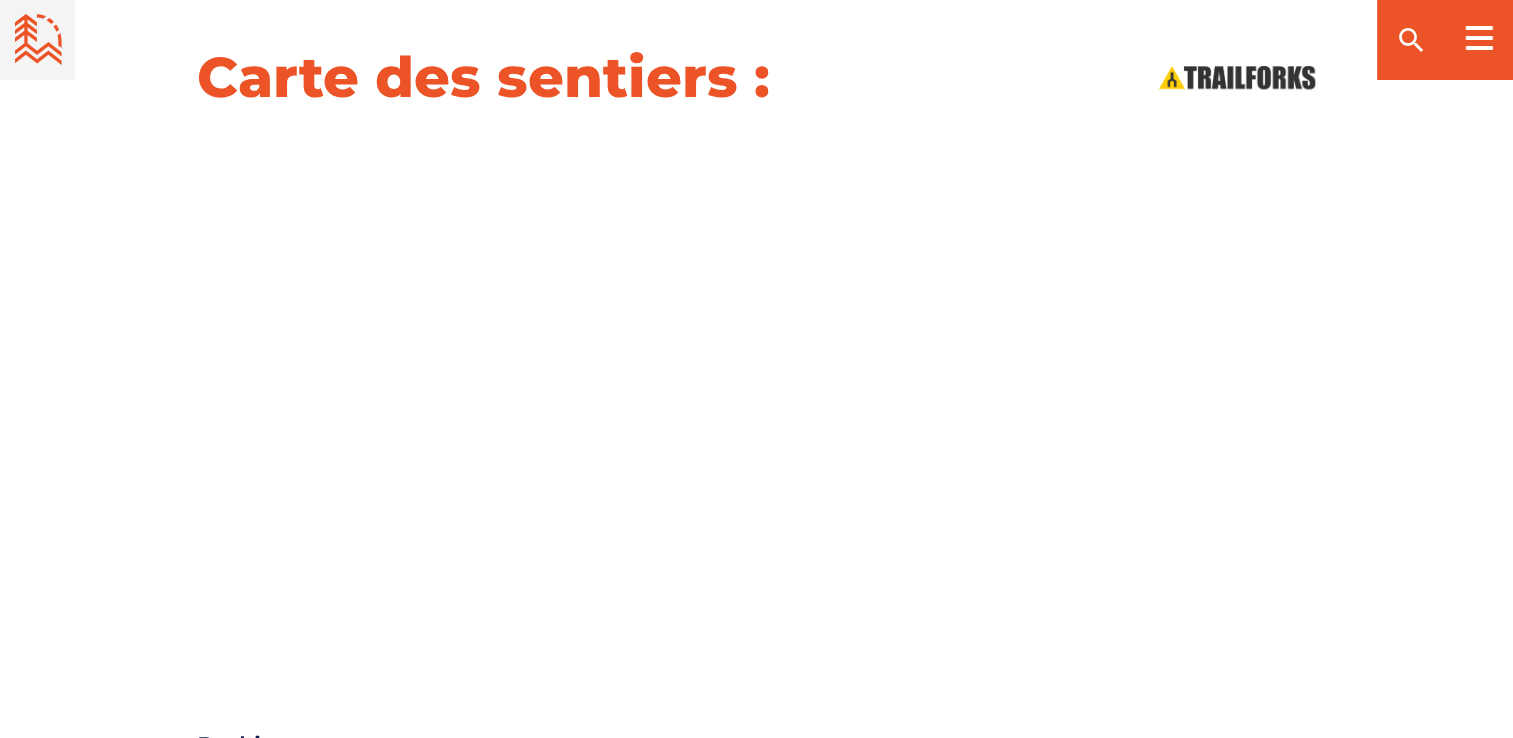 click on "Carte des sentiers :" at bounding box center (757, 77) 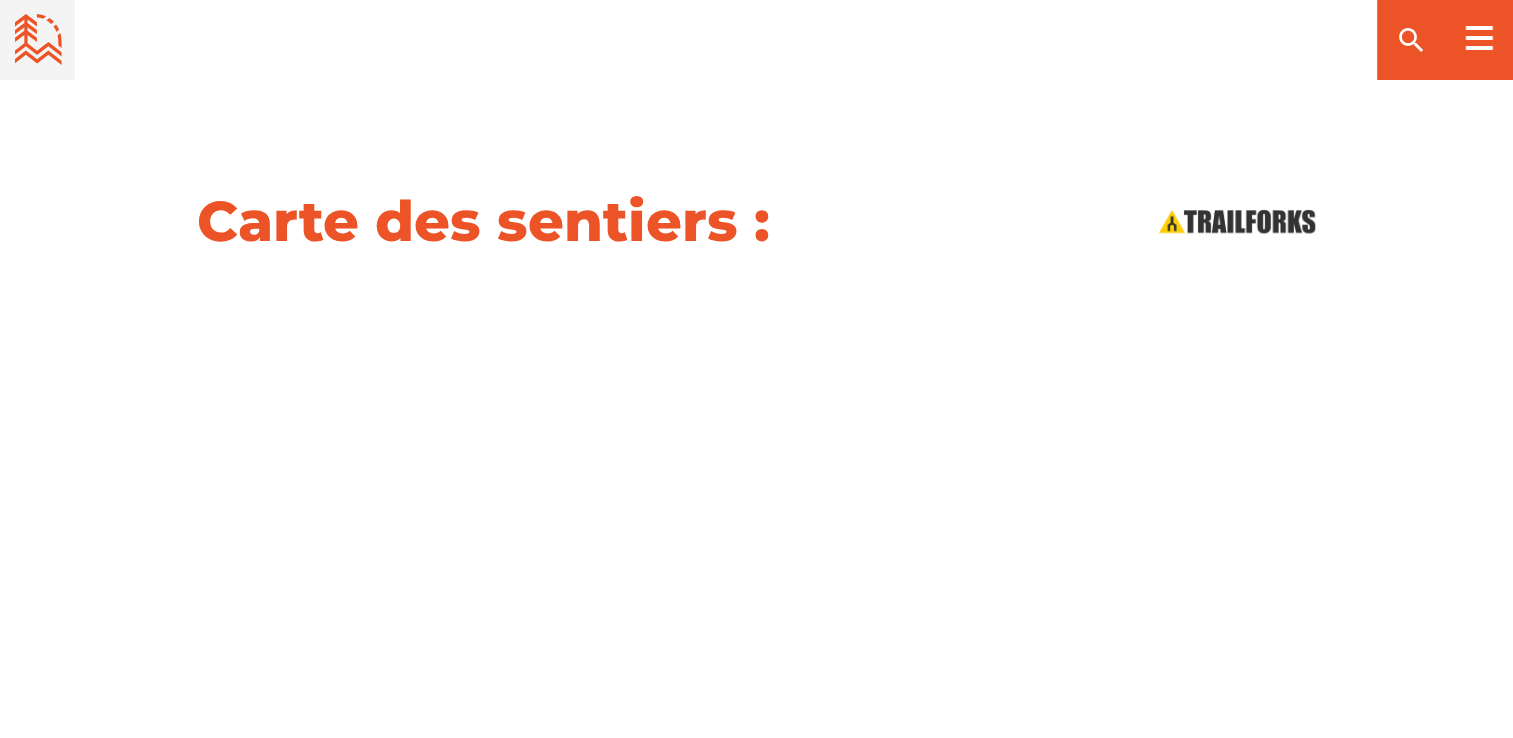 scroll, scrollTop: 1800, scrollLeft: 0, axis: vertical 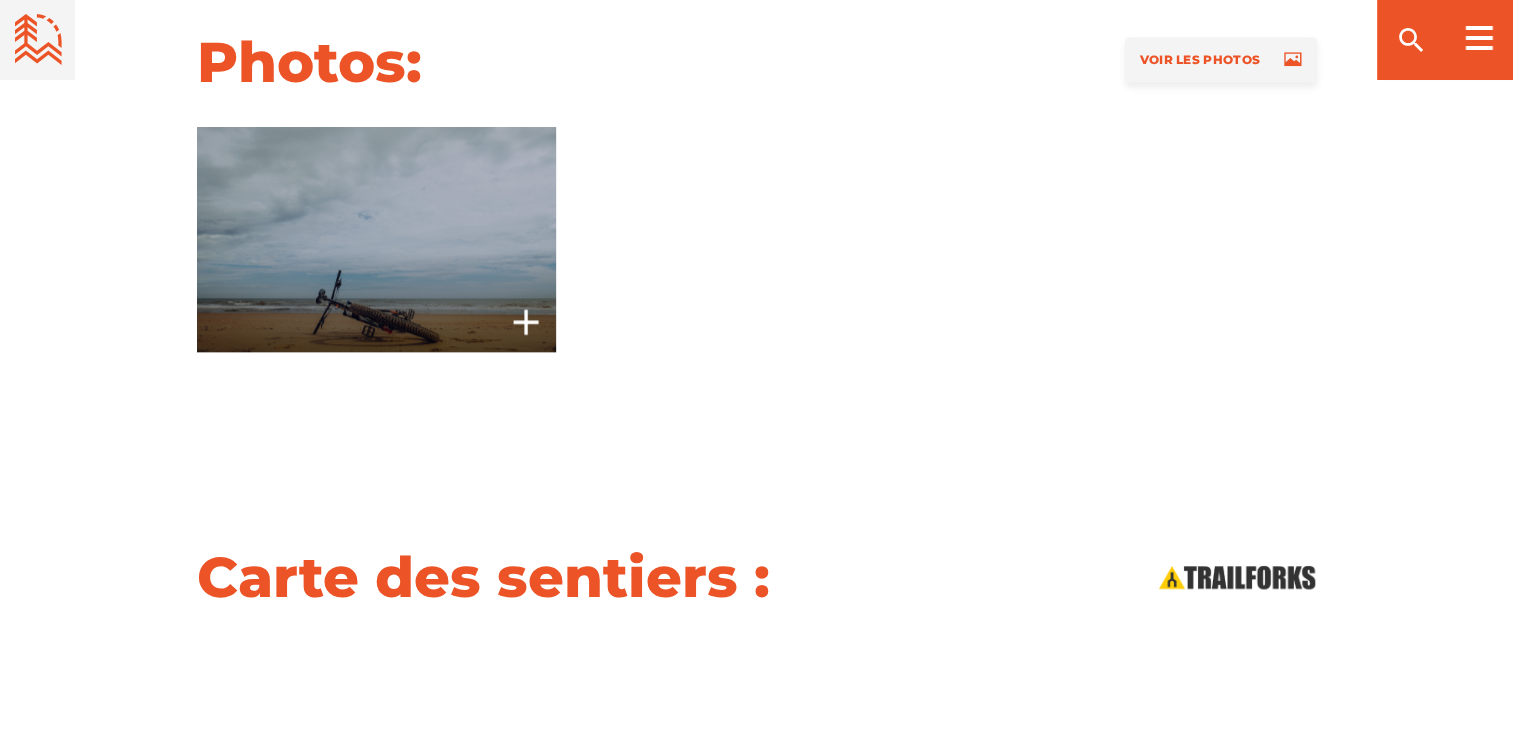click at bounding box center [377, 239] 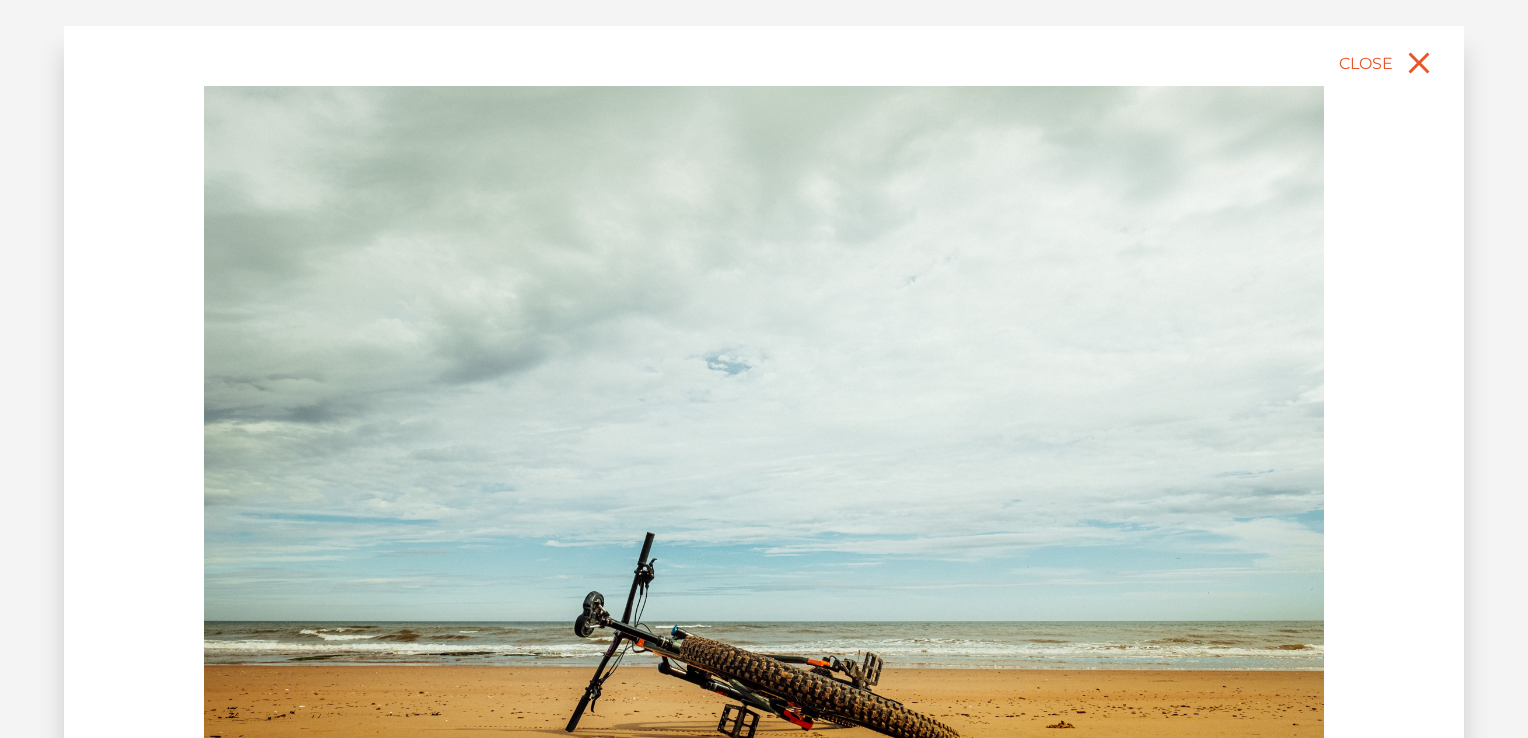 click at bounding box center [764, 436] 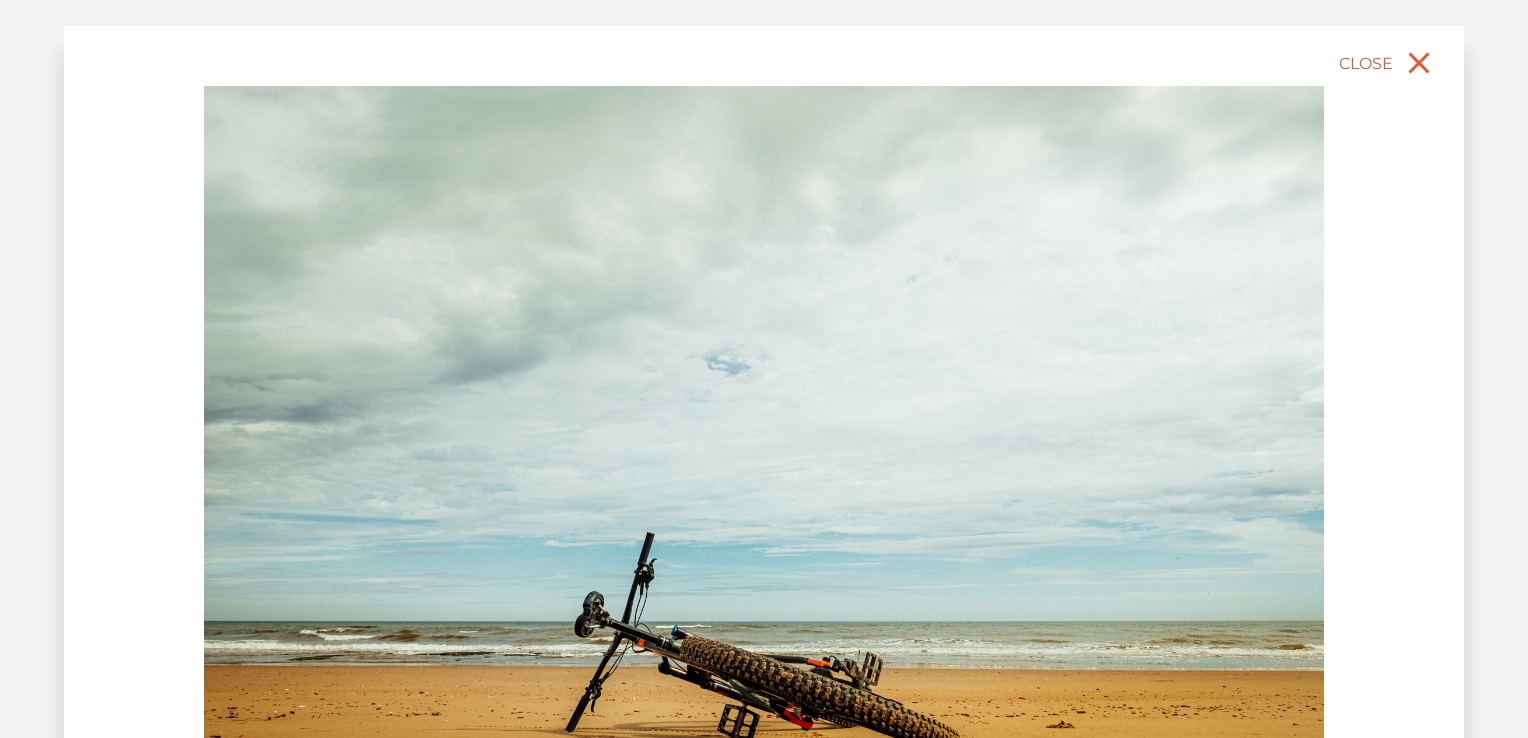 click at bounding box center [764, 436] 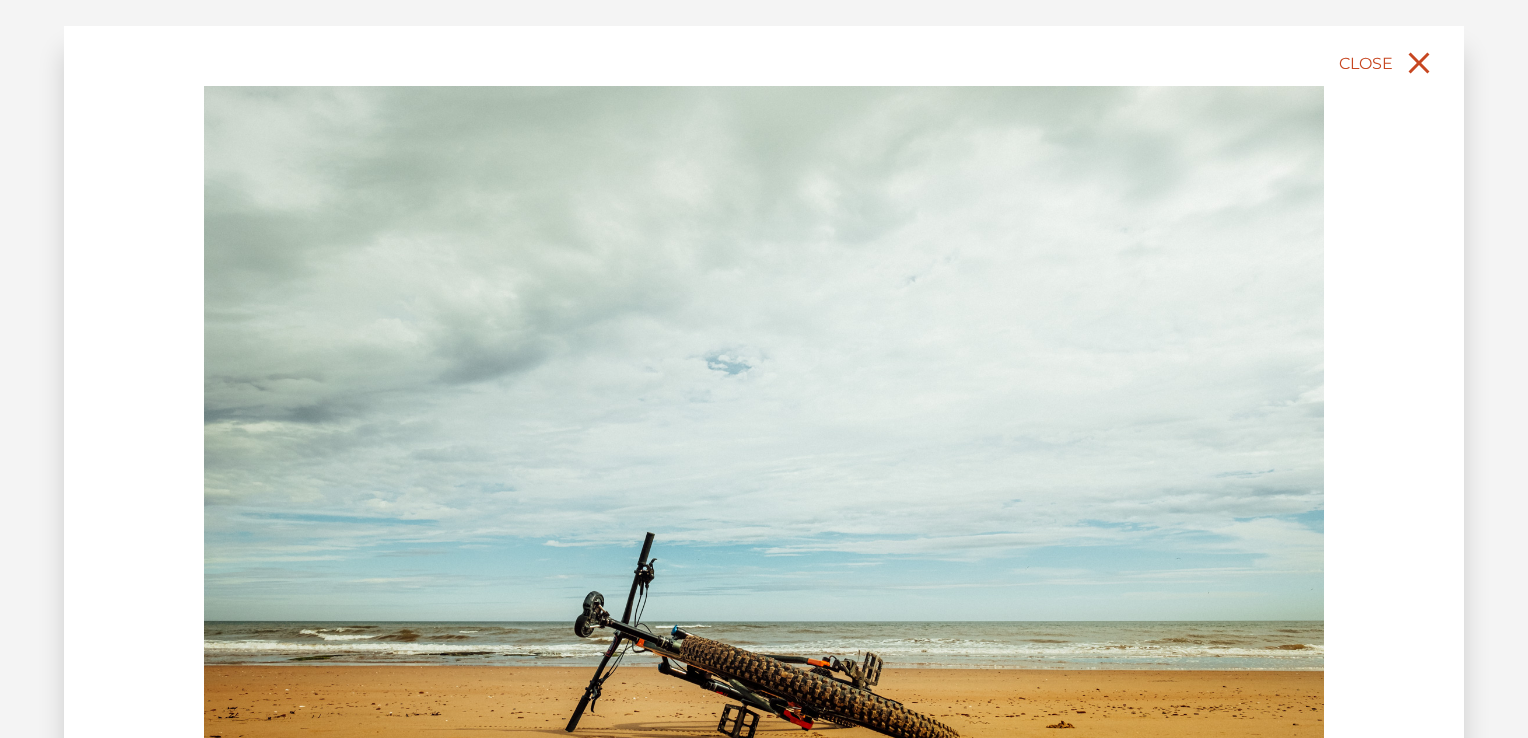click 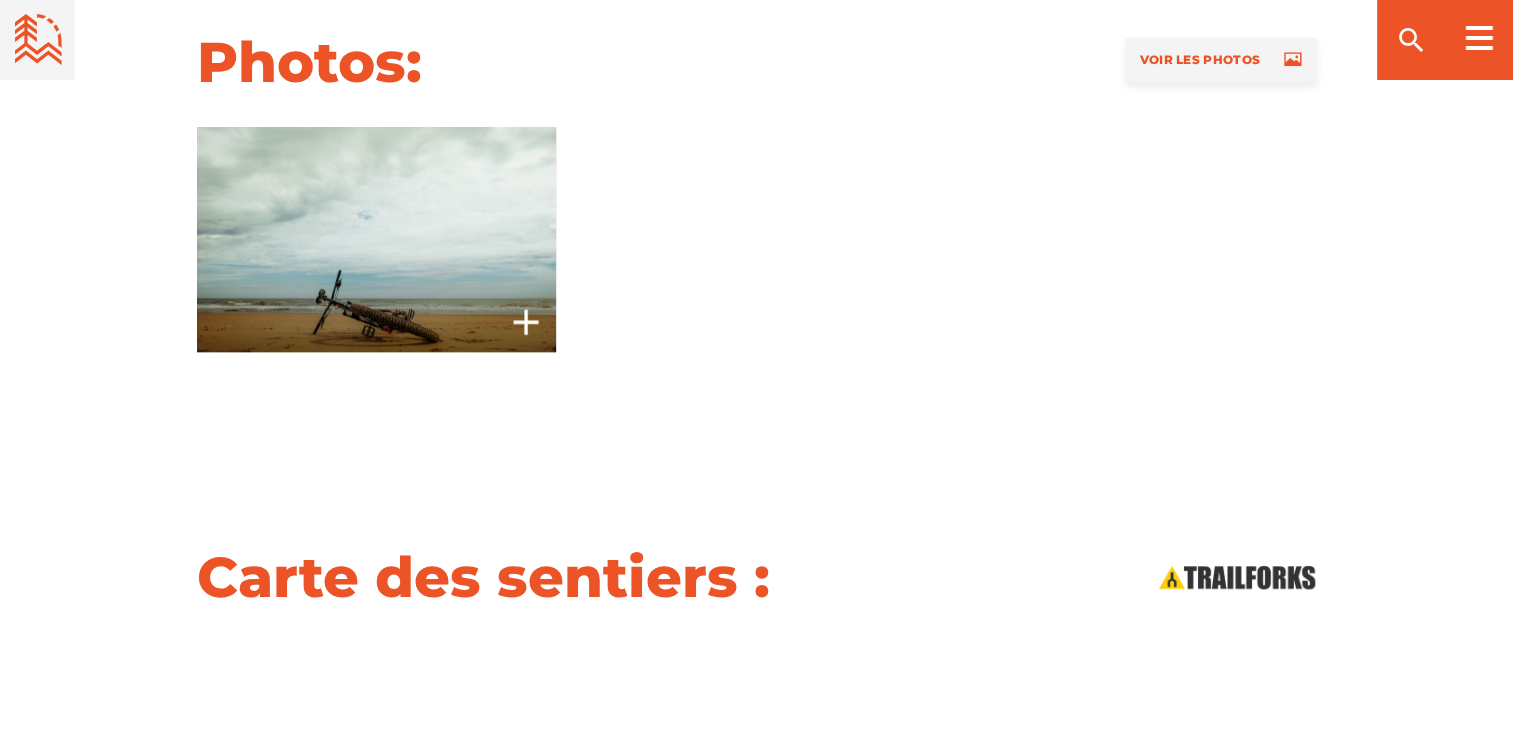 scroll, scrollTop: 1400, scrollLeft: 0, axis: vertical 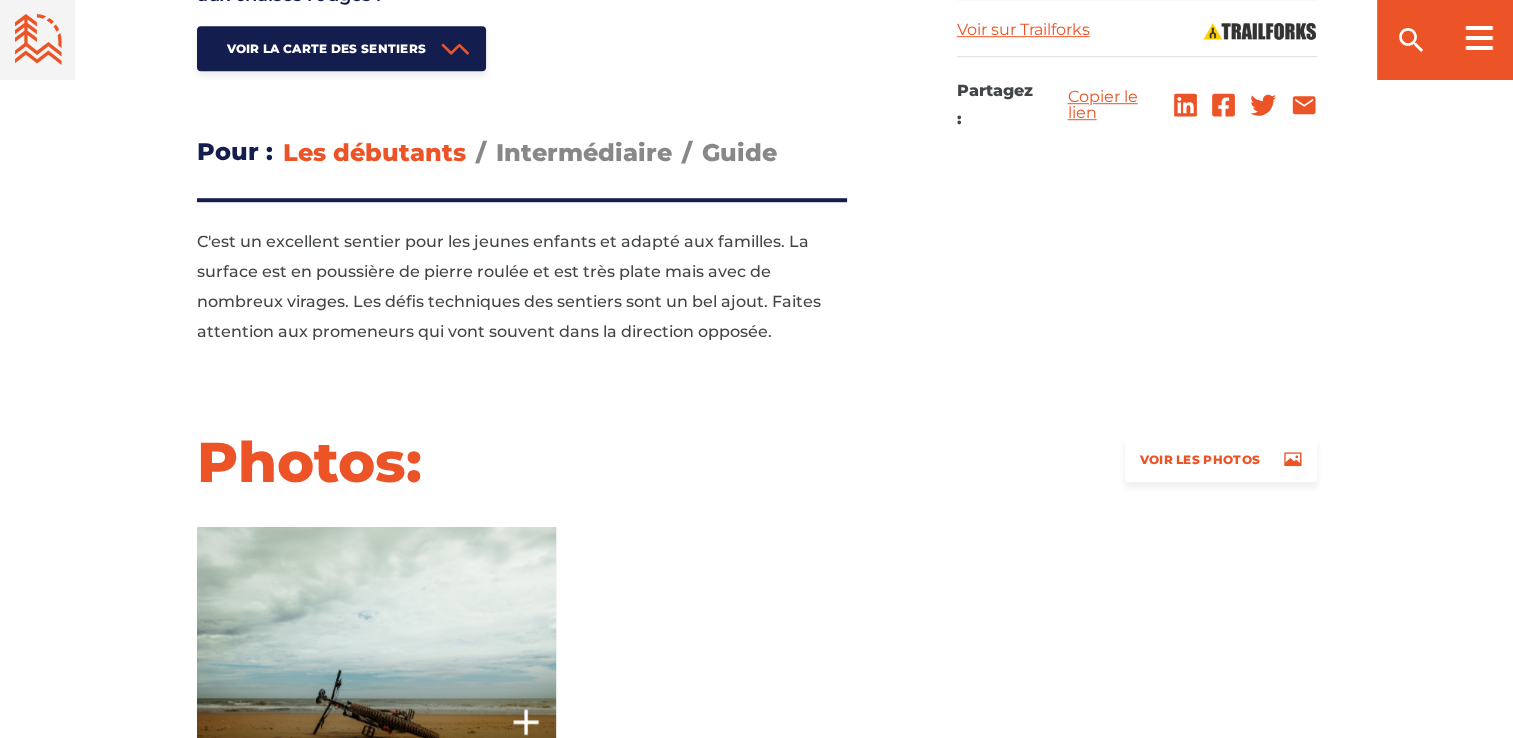 click on "Voir les photos" at bounding box center (1198, 459) 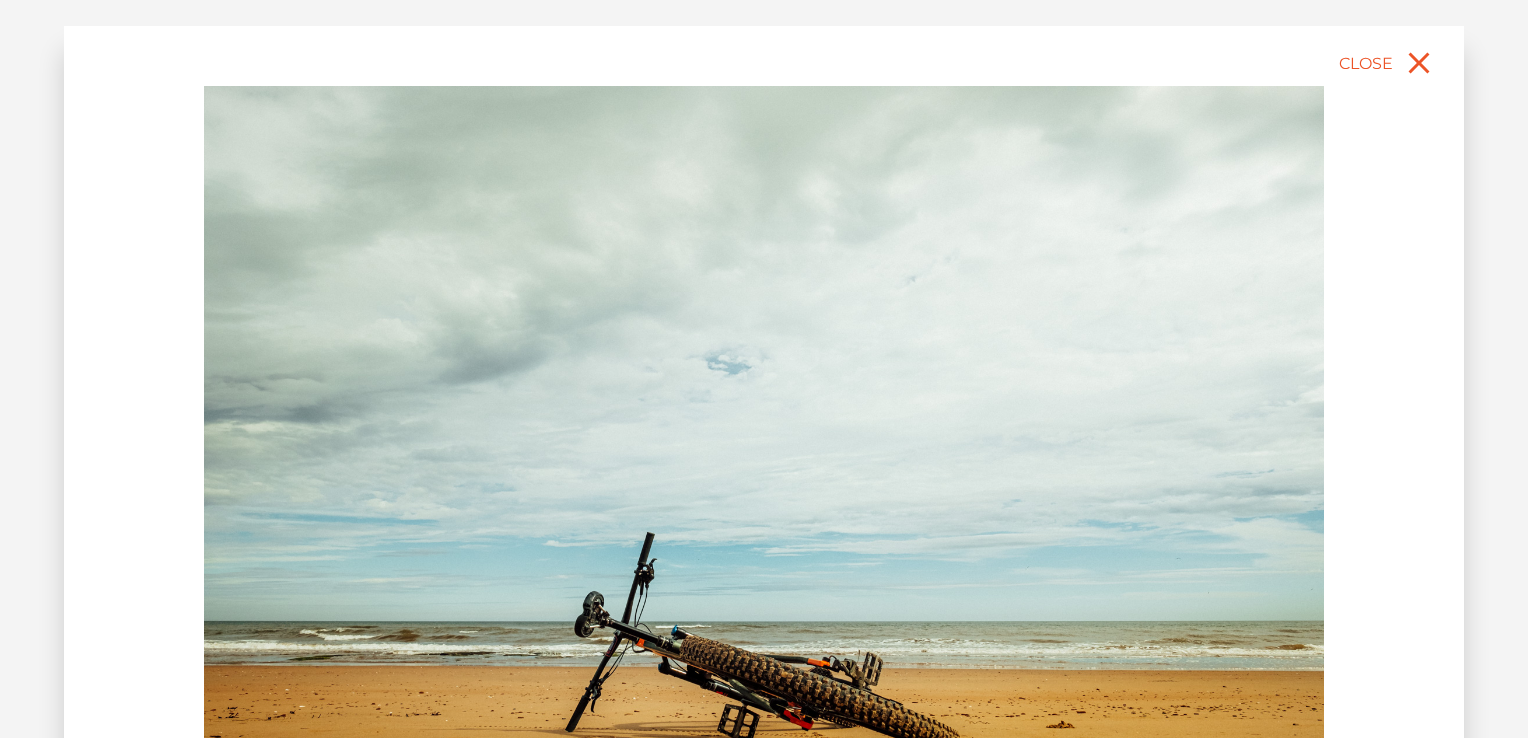 click on "slide  1   of 1
Beach Breaks
Close" at bounding box center [764, 436] 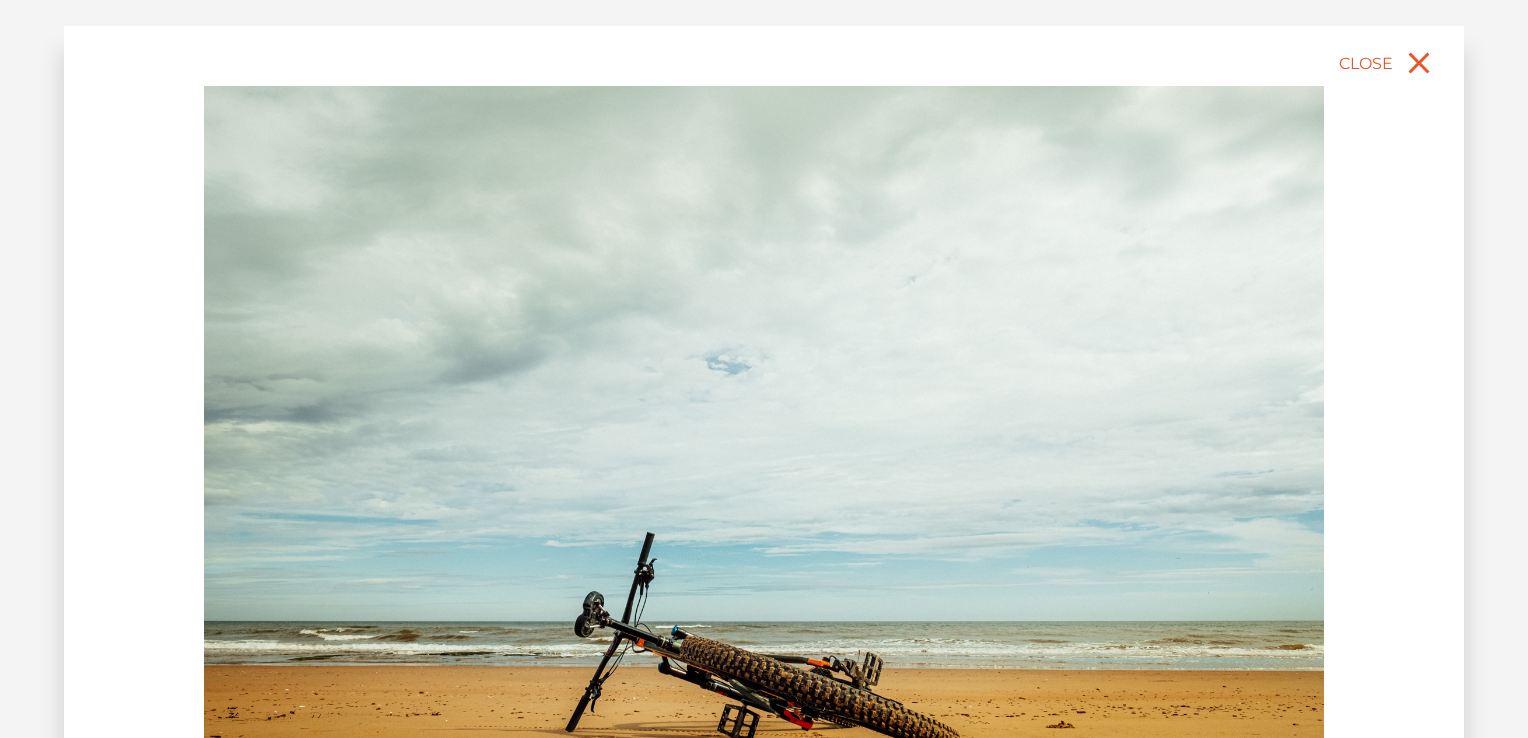 click at bounding box center [764, 436] 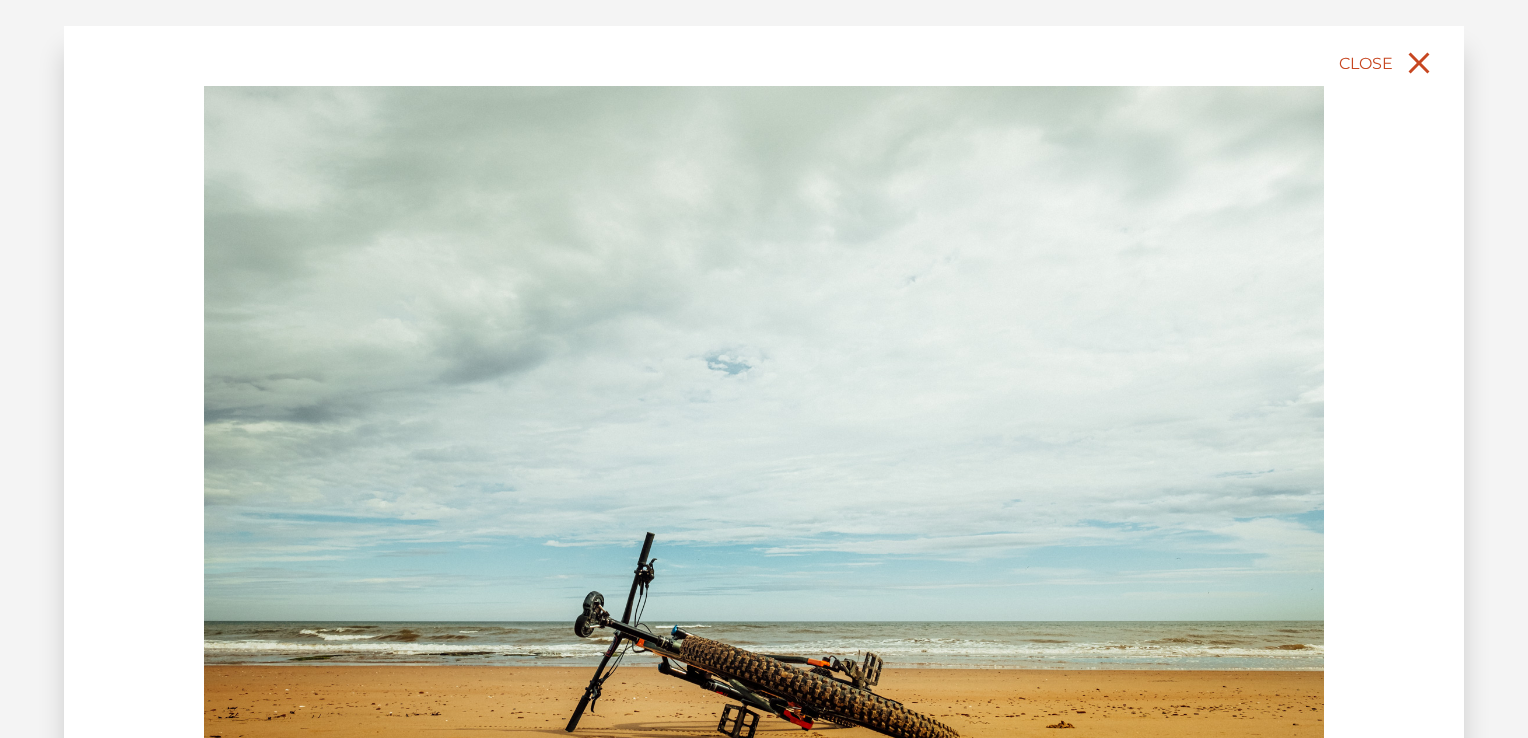 click 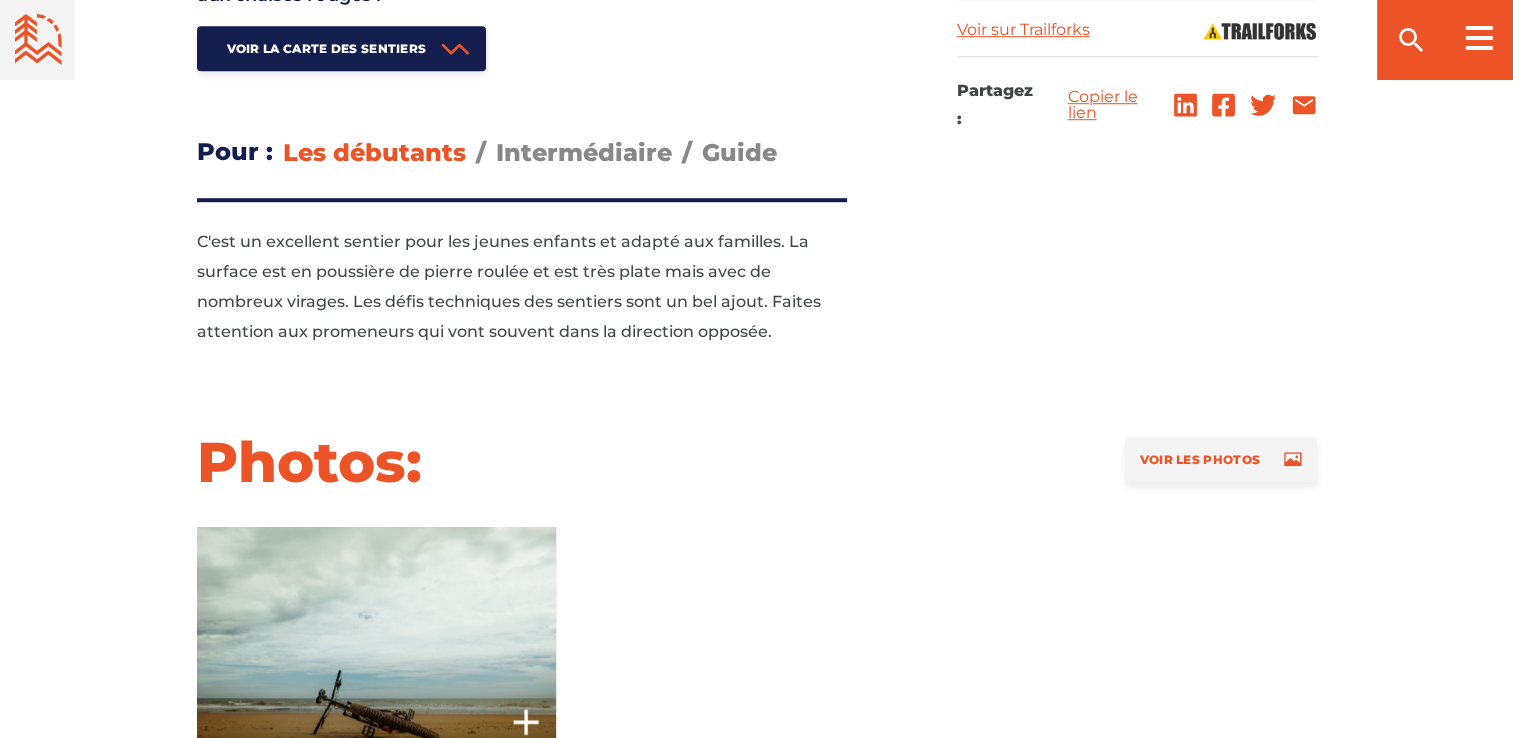 scroll, scrollTop: 1300, scrollLeft: 0, axis: vertical 